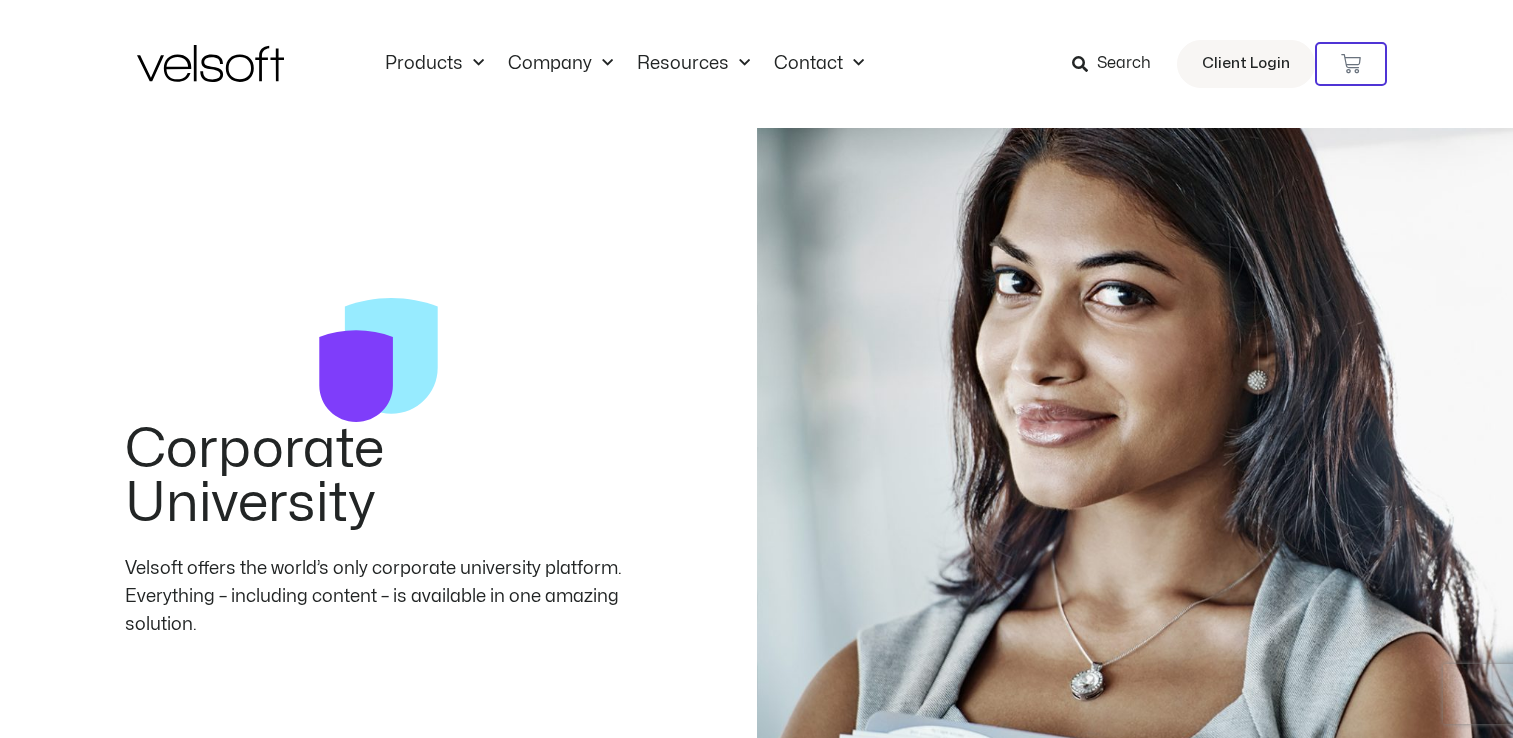 scroll, scrollTop: 6205, scrollLeft: 0, axis: vertical 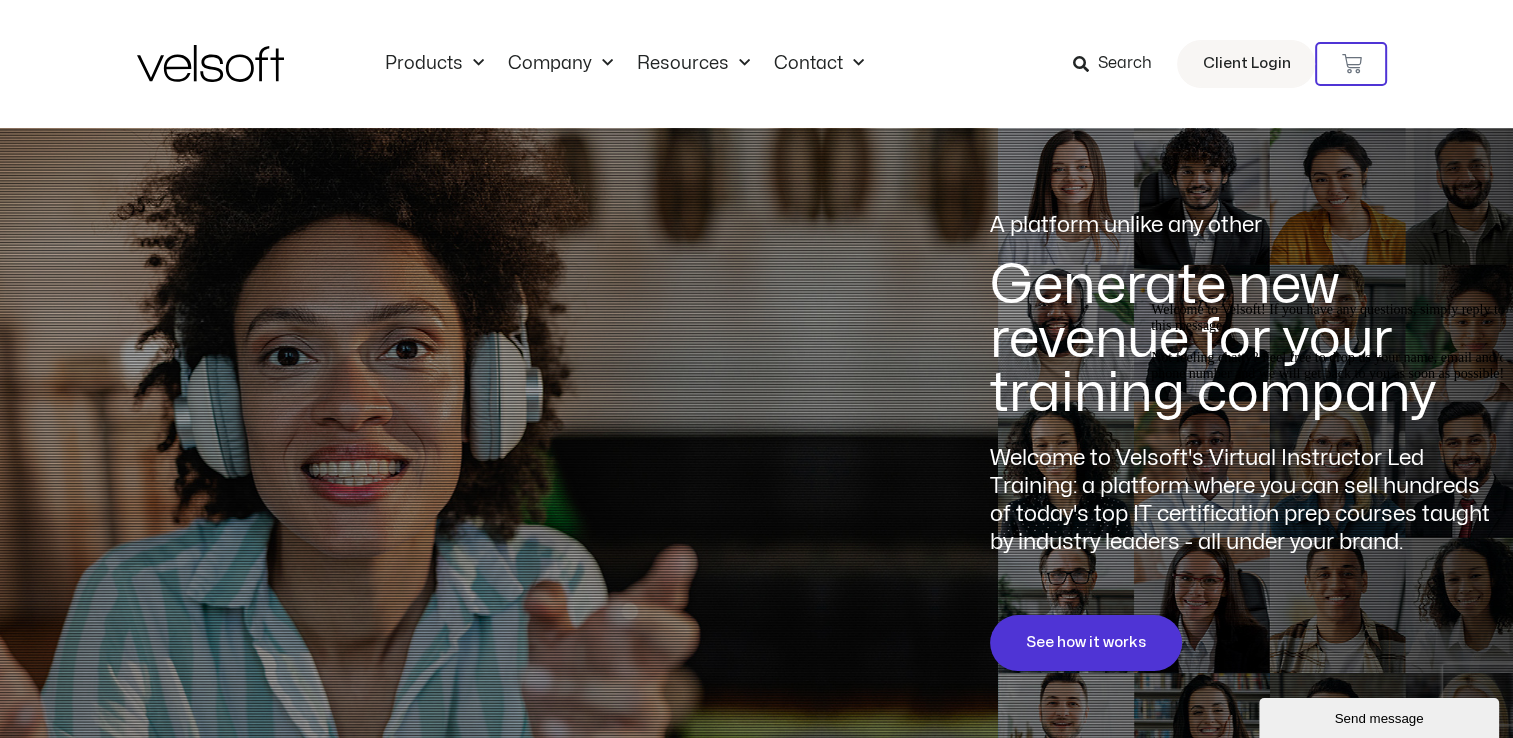 click at bounding box center [1151, 302] 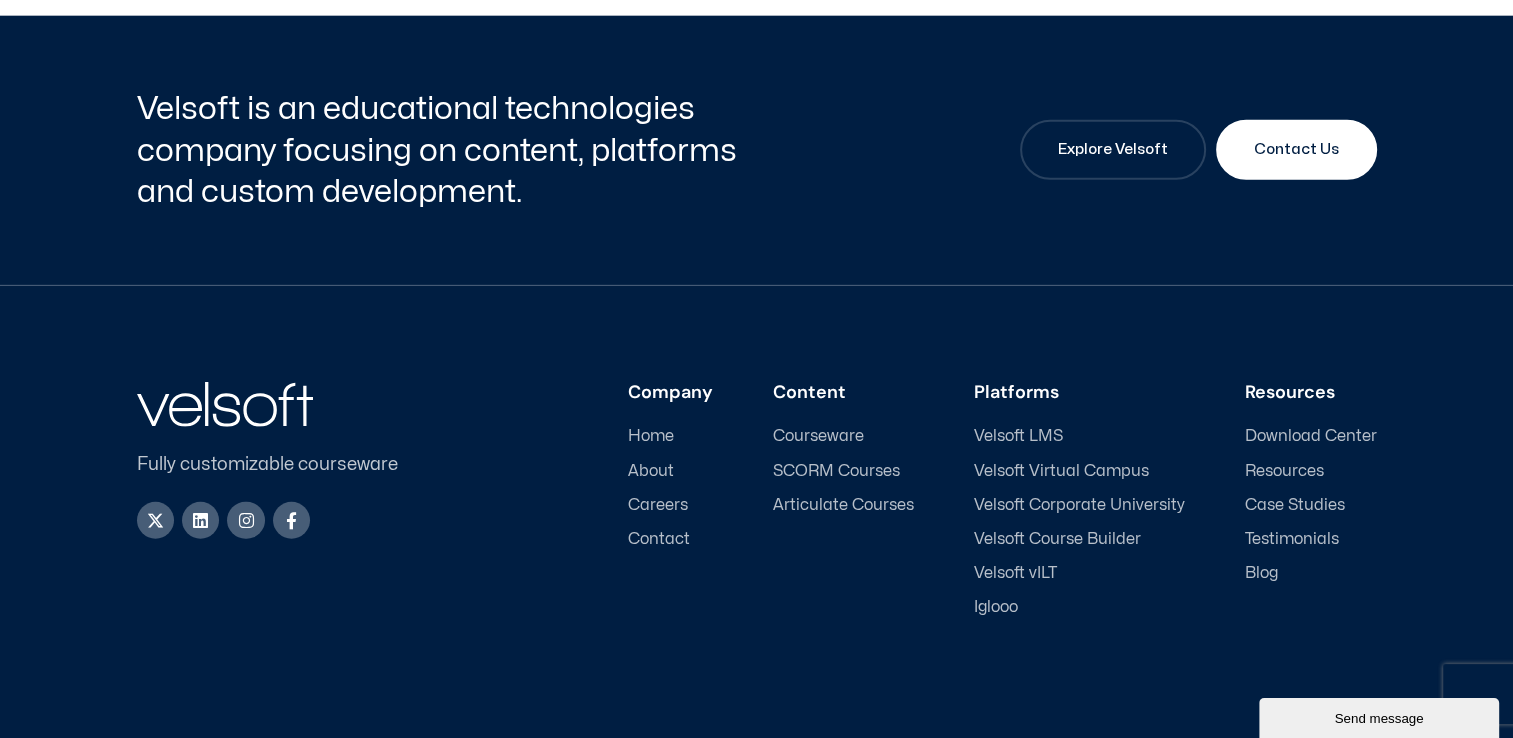 scroll, scrollTop: 5100, scrollLeft: 0, axis: vertical 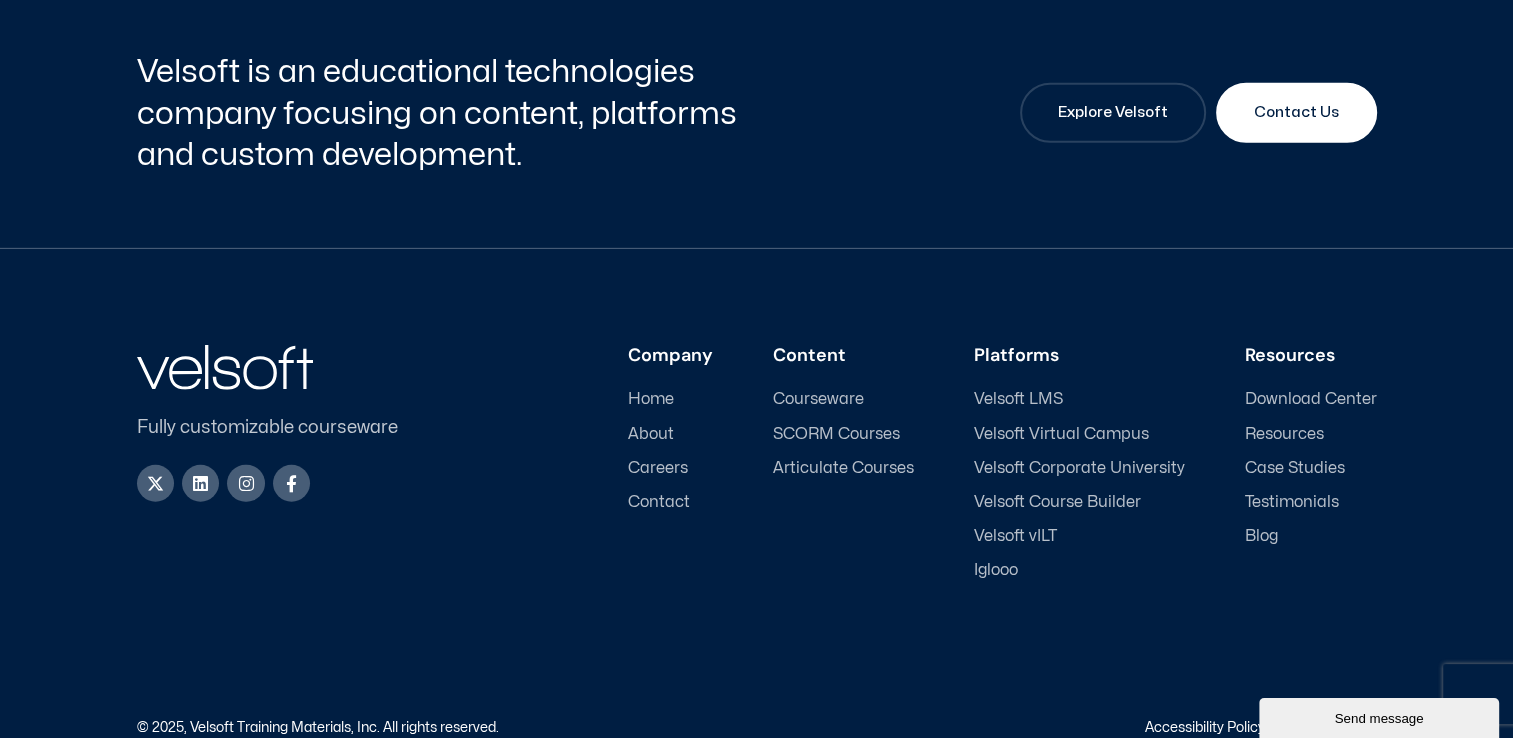 click on "Courseware" at bounding box center (818, 399) 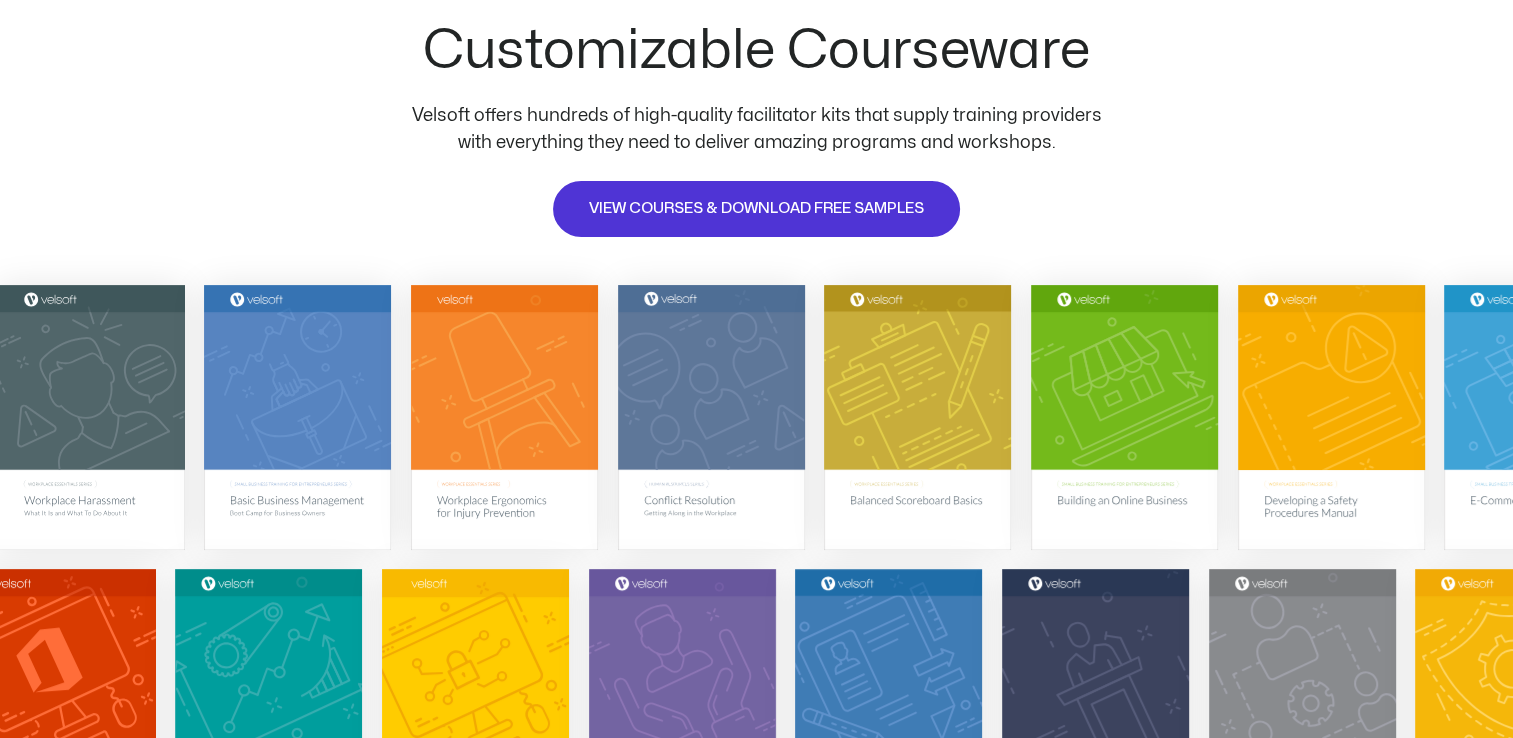 scroll, scrollTop: 200, scrollLeft: 0, axis: vertical 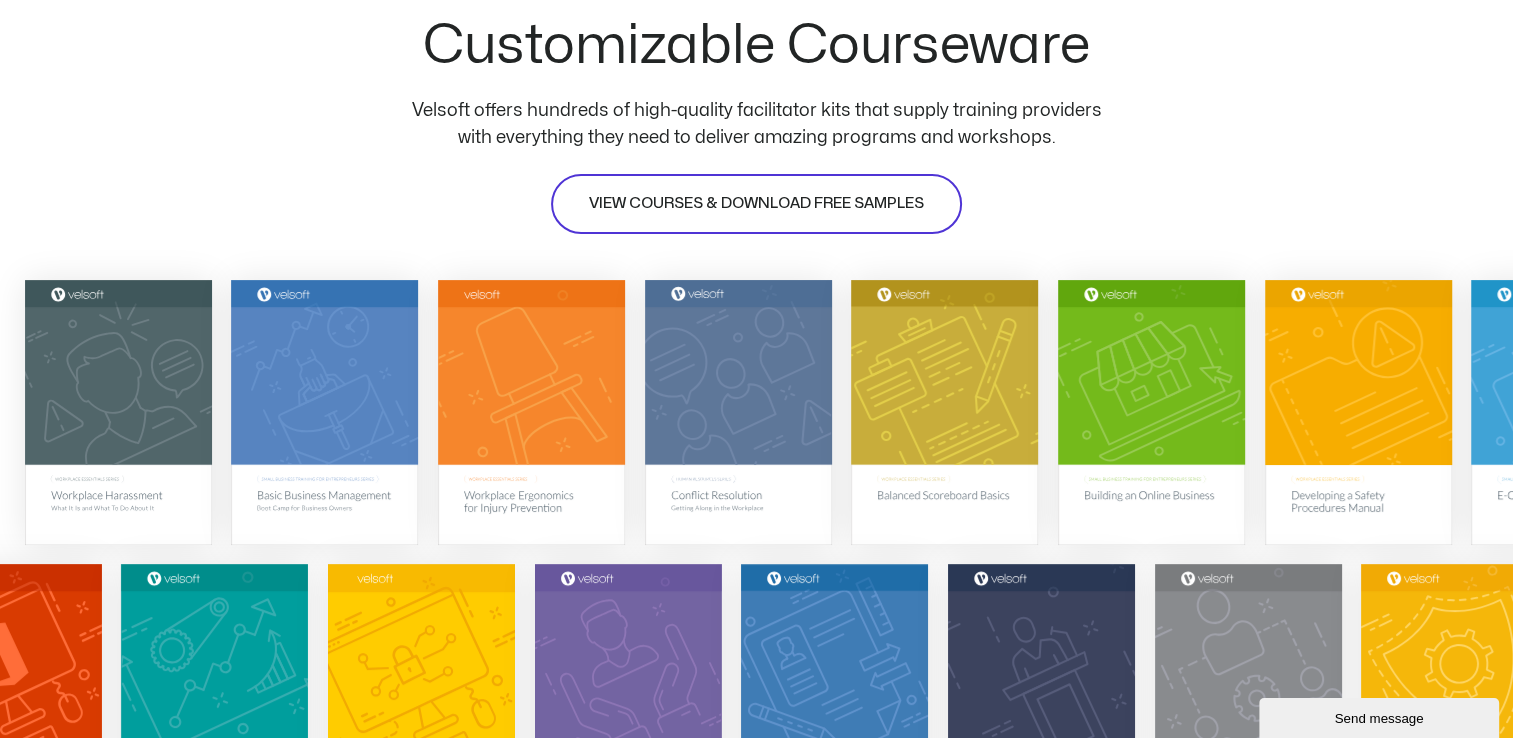 click on "VIEW COURSES & DOWNLOAD FREE SAMPLES" at bounding box center (756, 204) 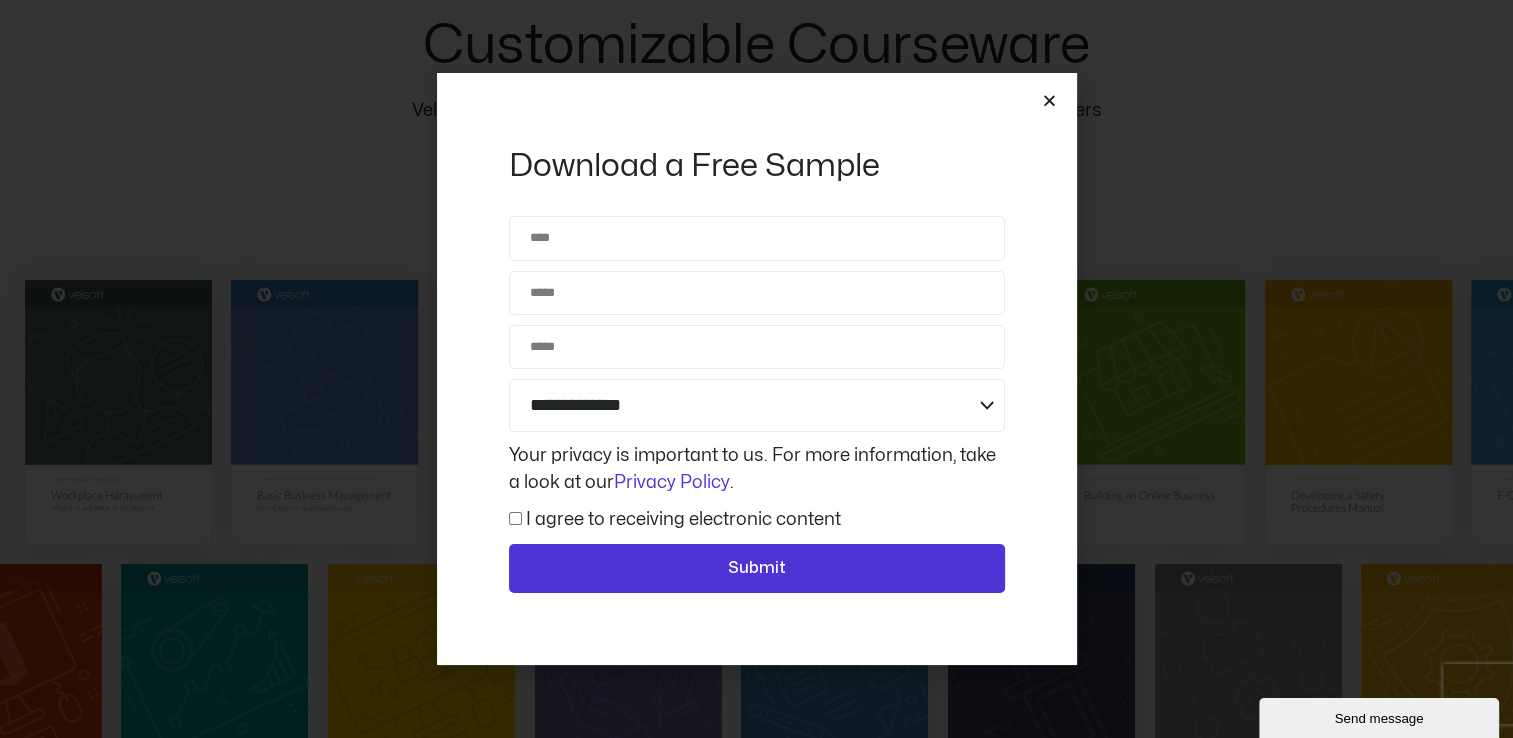 click at bounding box center [1049, 100] 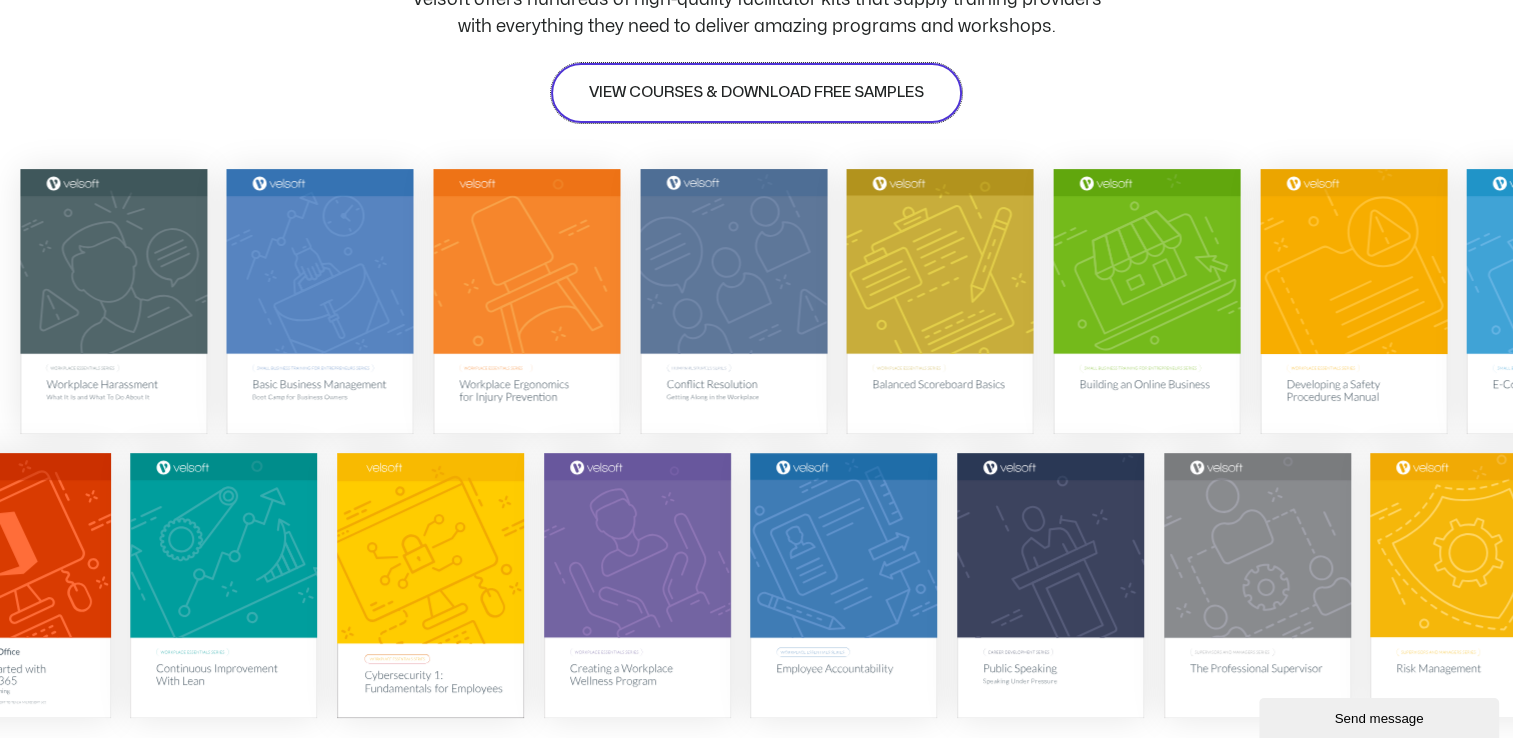 scroll, scrollTop: 229, scrollLeft: 0, axis: vertical 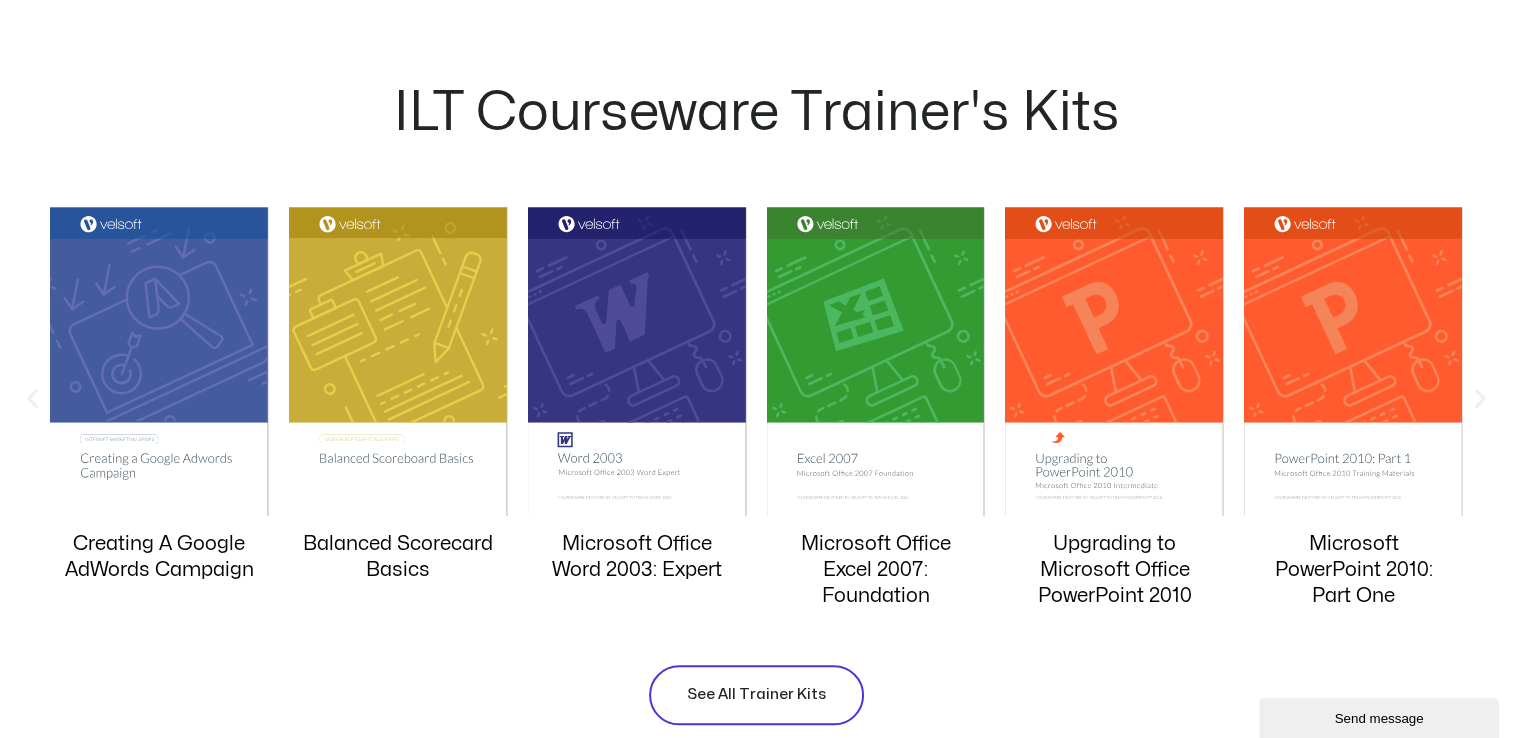 click on "See All Trainer Kits" at bounding box center (756, 695) 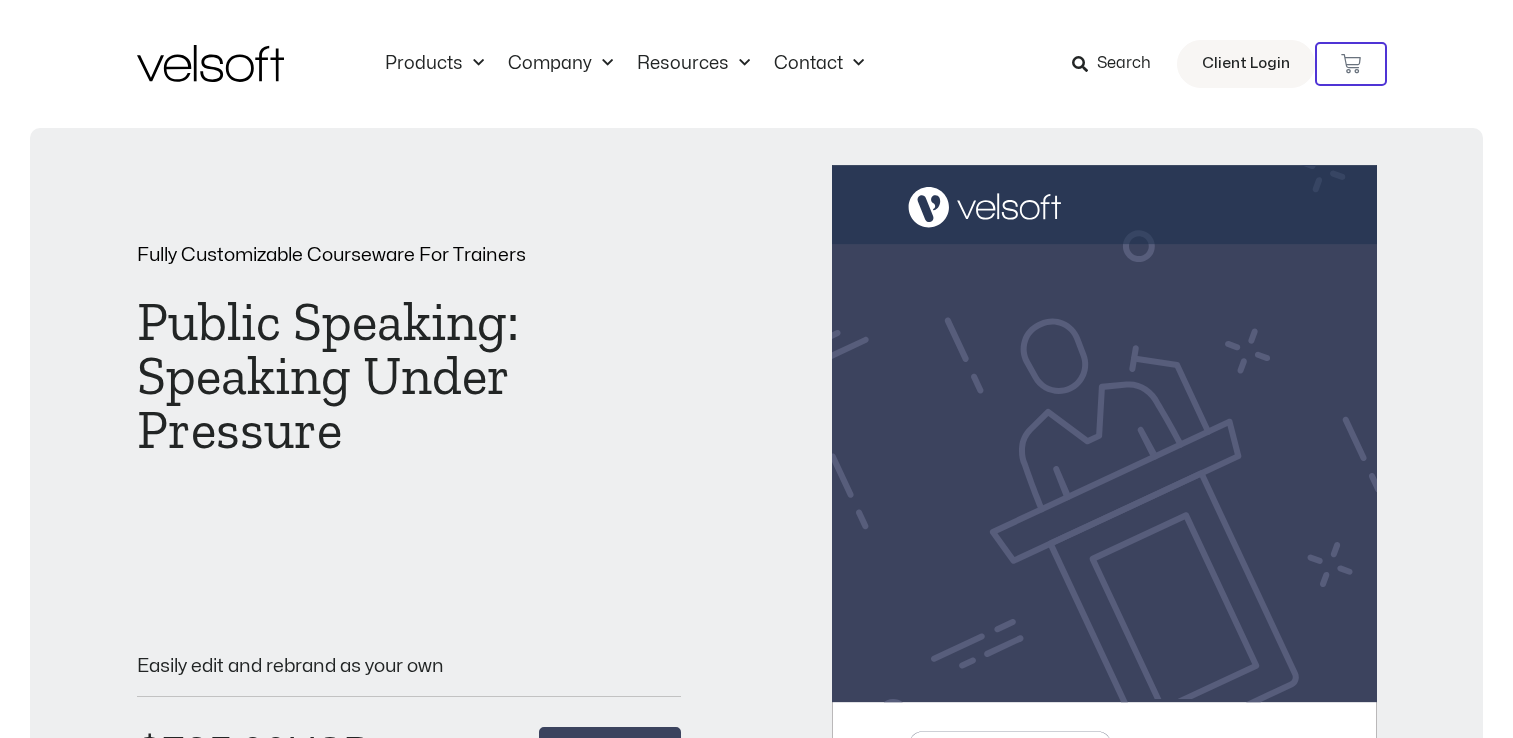 scroll, scrollTop: 0, scrollLeft: 0, axis: both 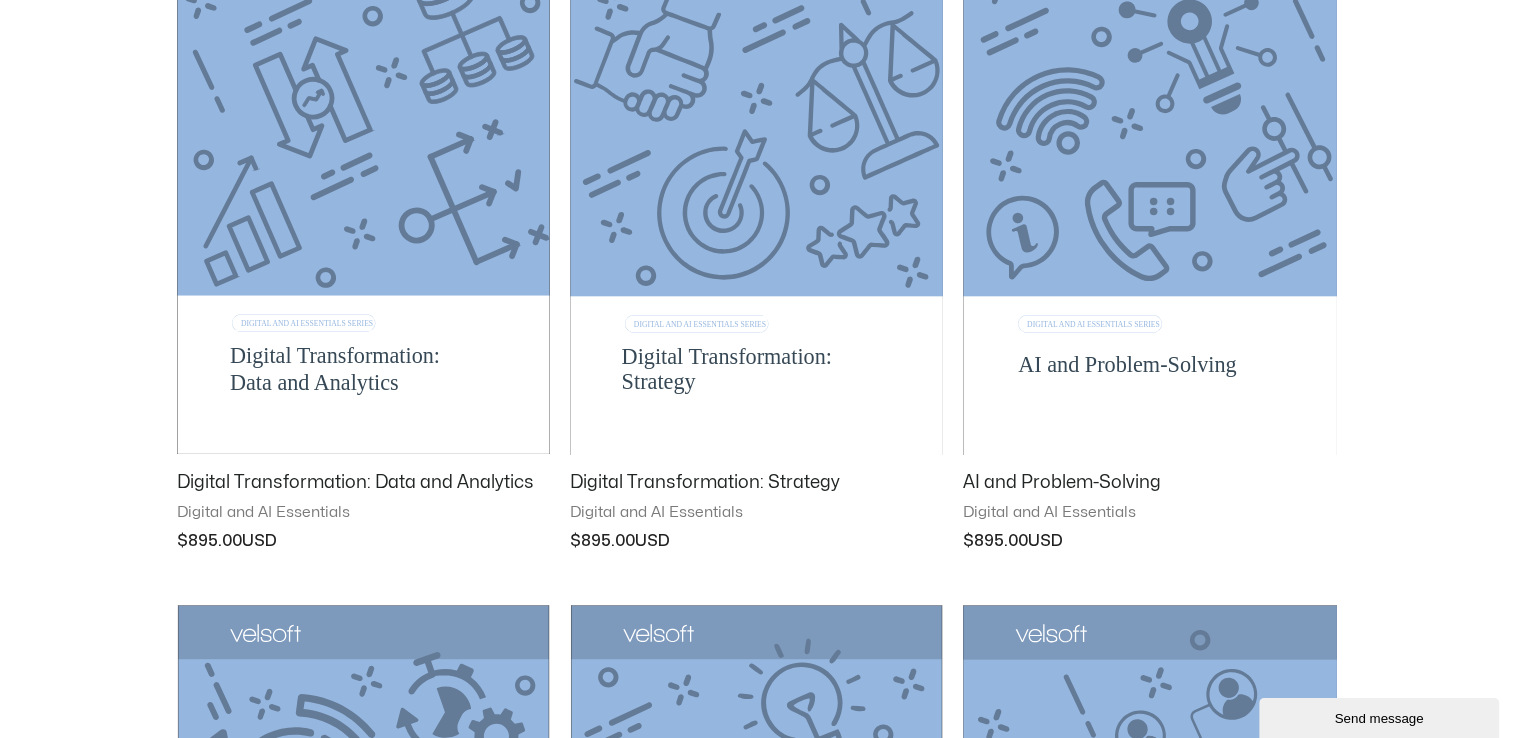 click at bounding box center [756, 189] 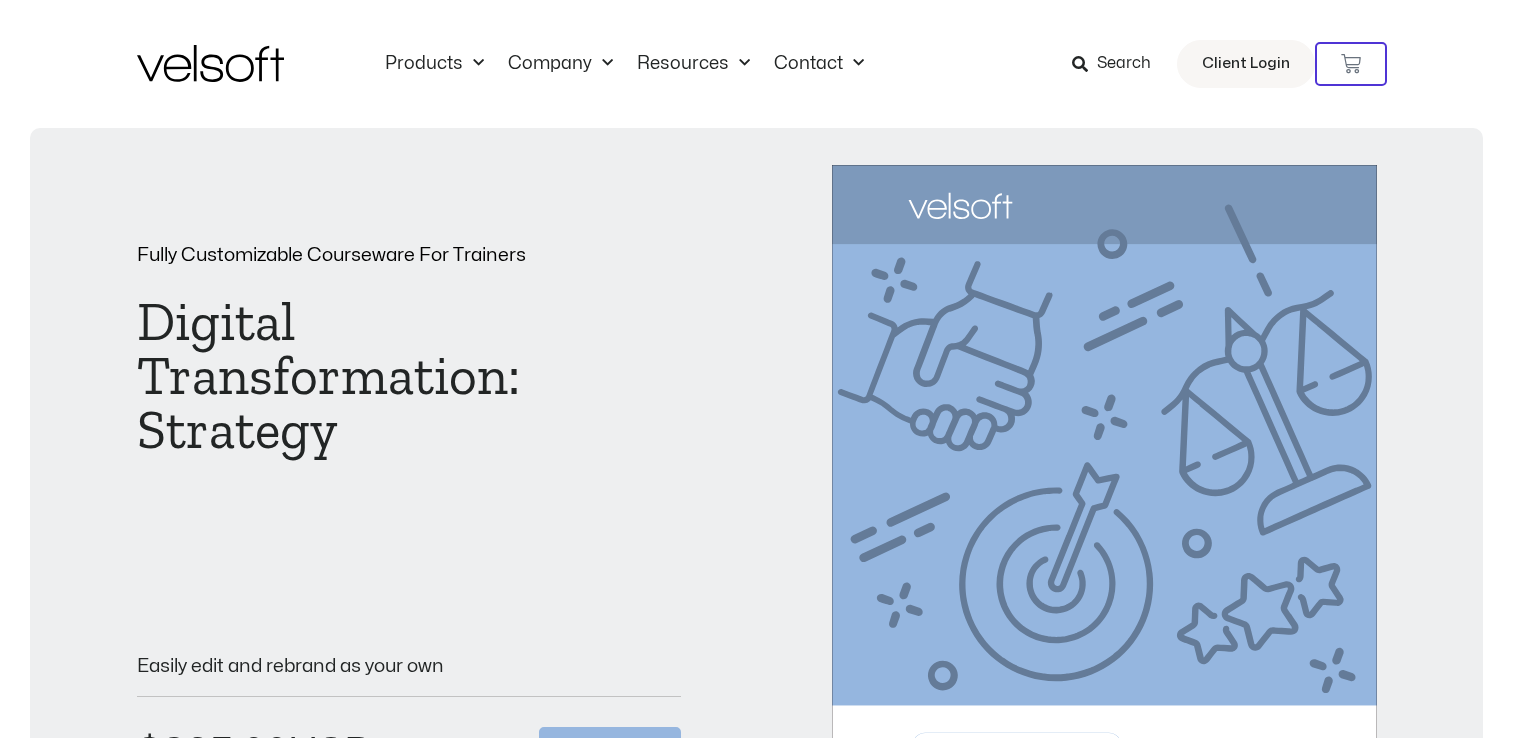 scroll, scrollTop: 0, scrollLeft: 0, axis: both 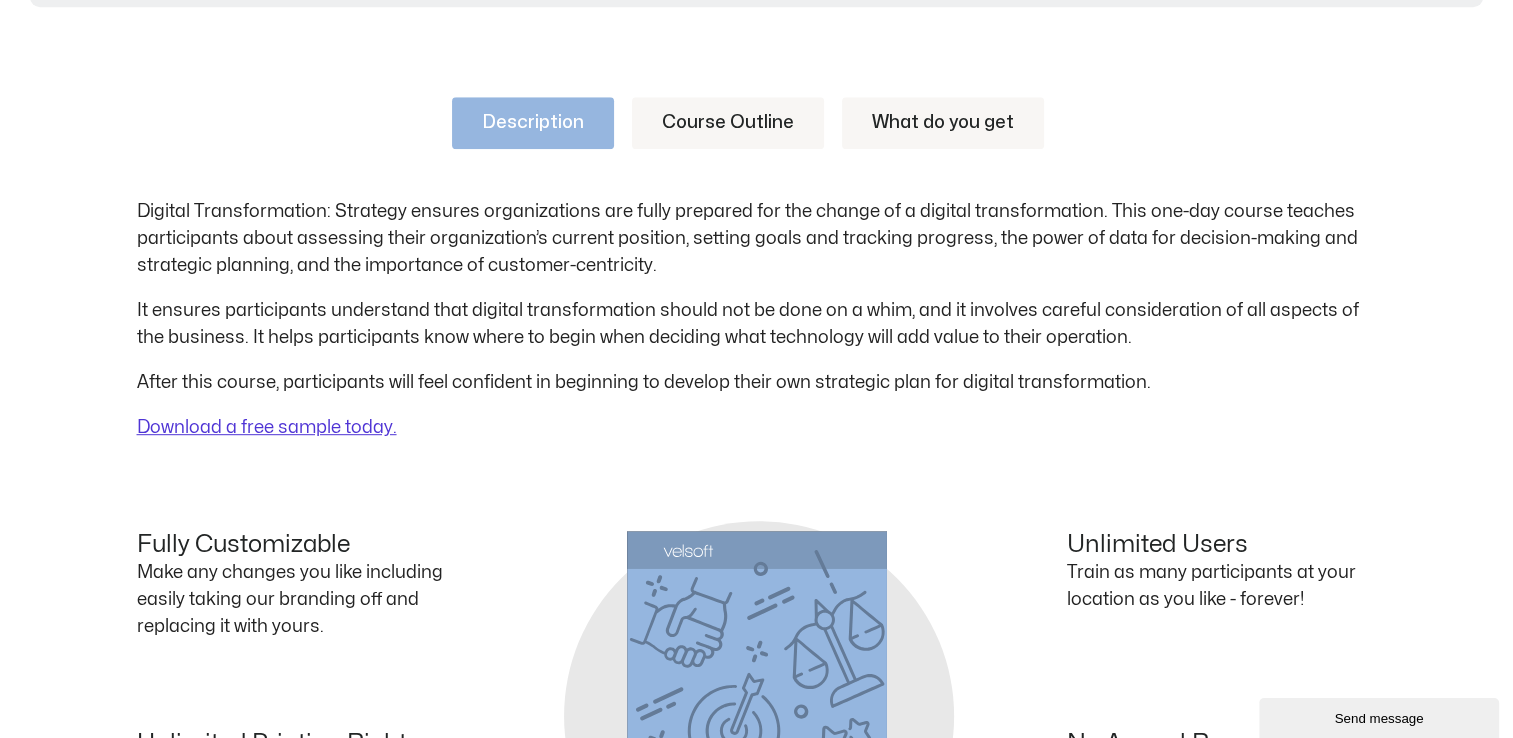 click on "Course Outline" at bounding box center (728, 123) 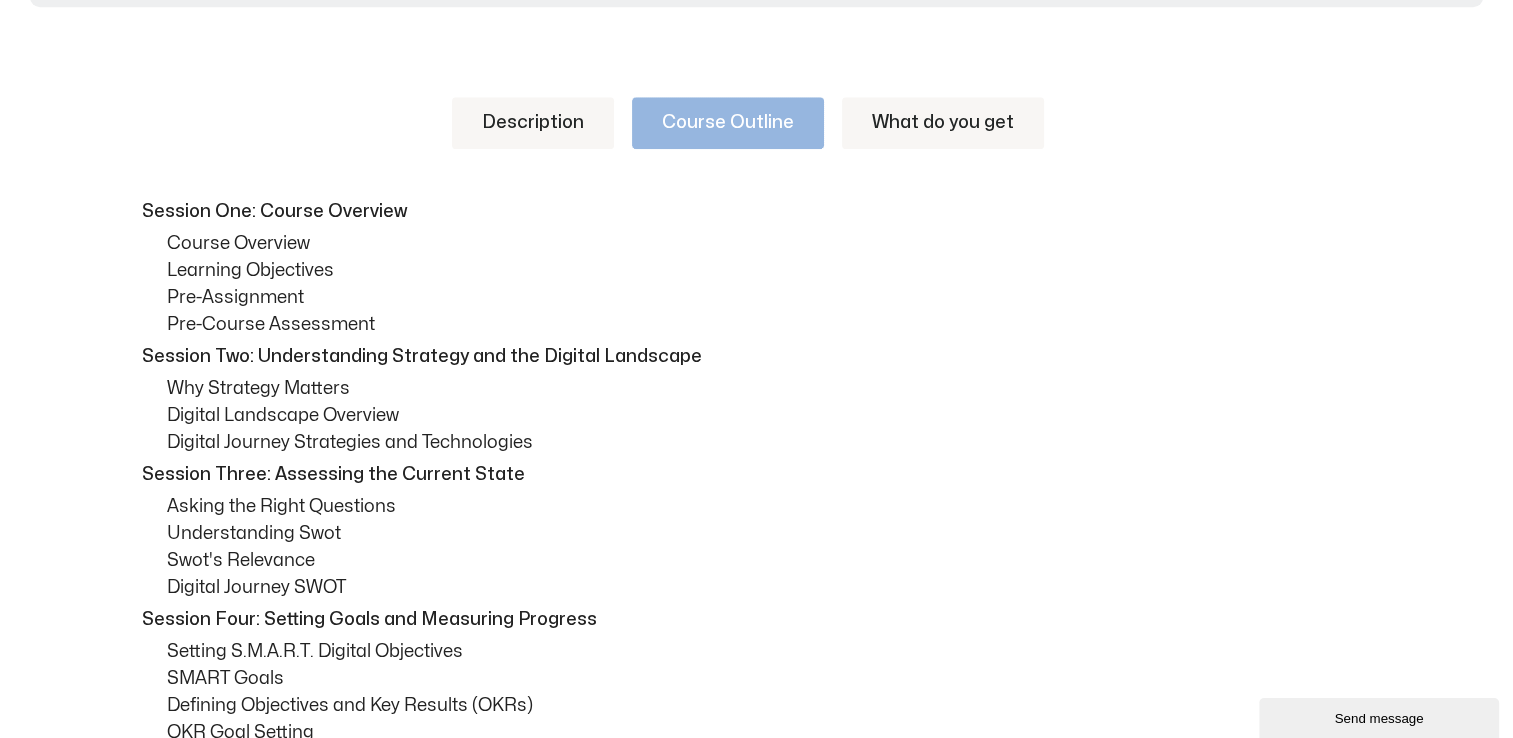 scroll, scrollTop: 900, scrollLeft: 0, axis: vertical 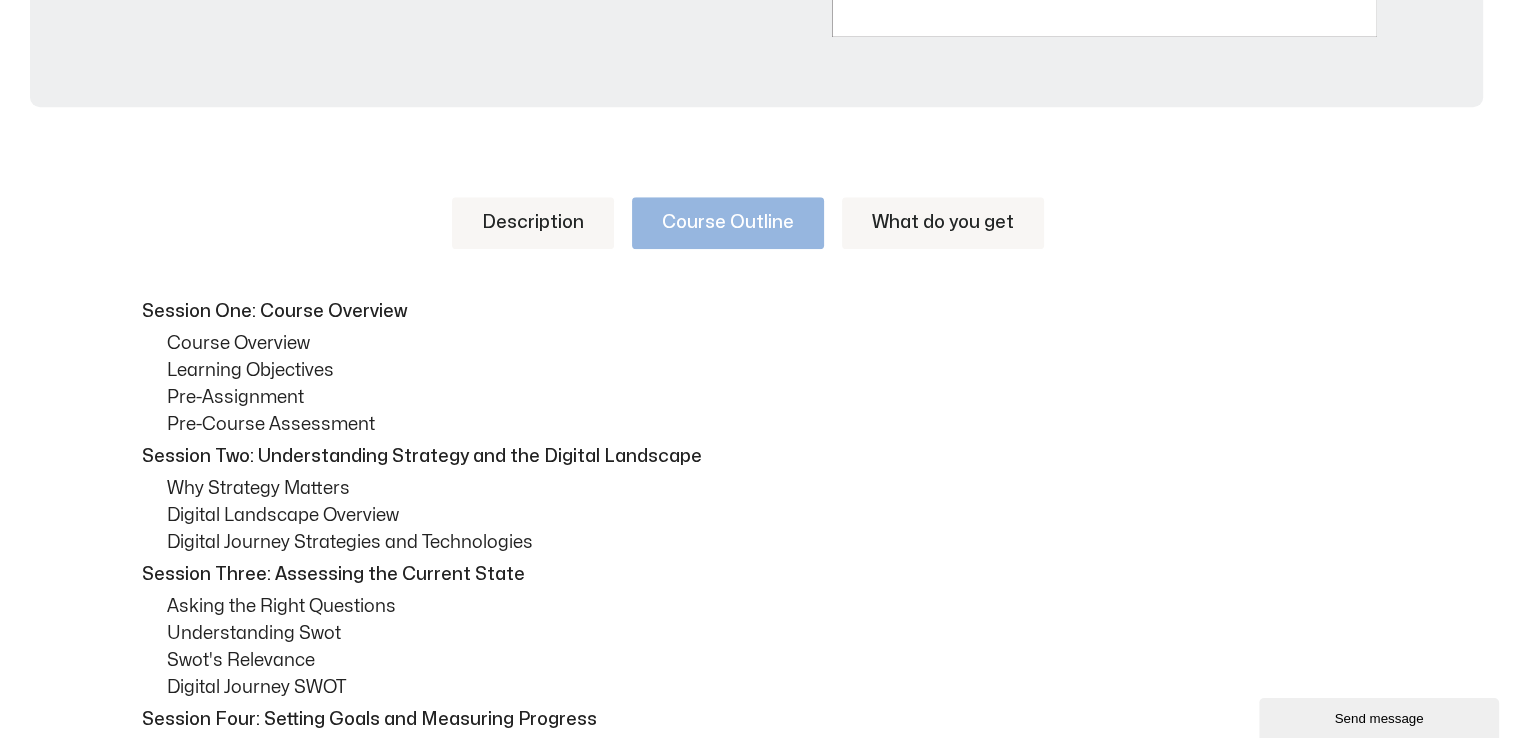 click on "What do you get" at bounding box center (943, 223) 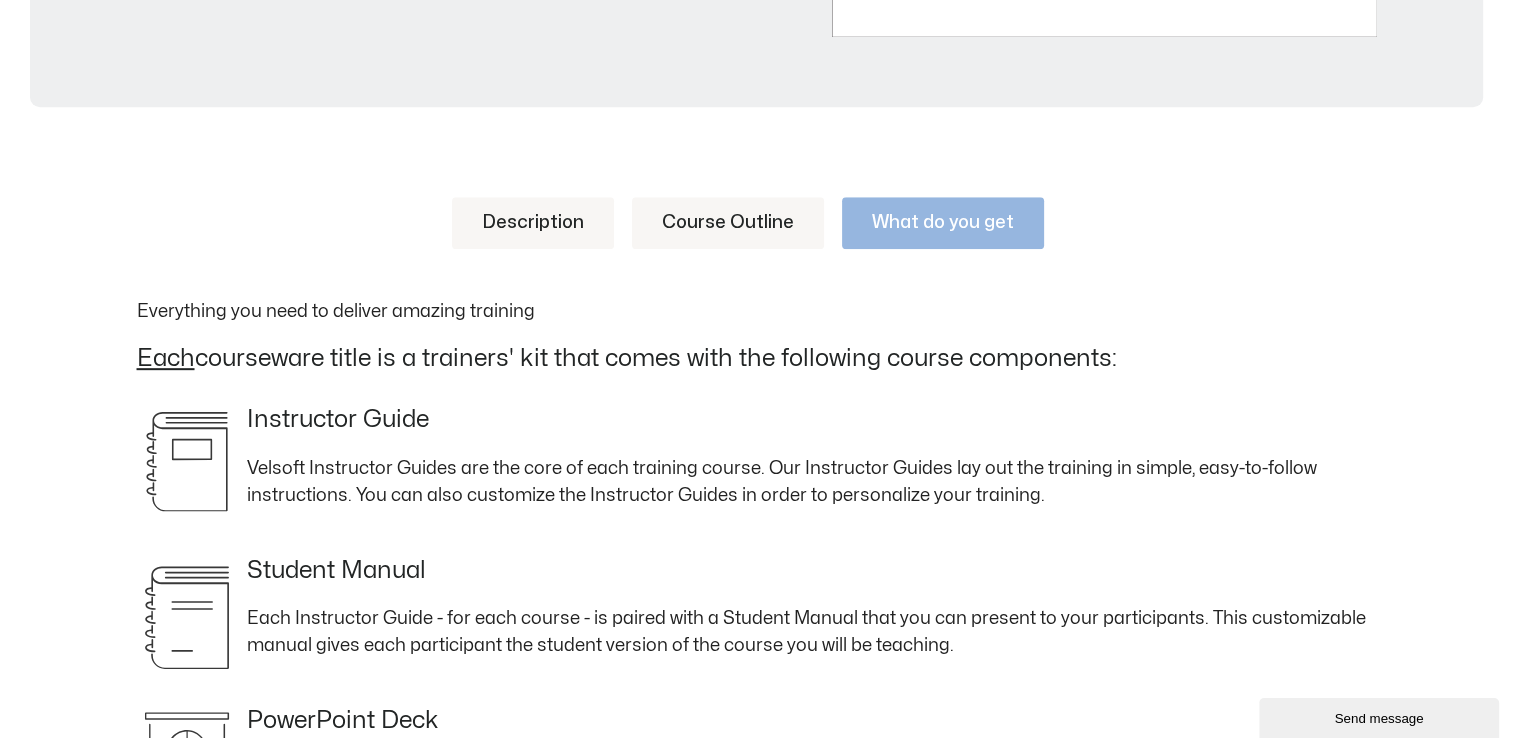 click on "Description" at bounding box center (533, 223) 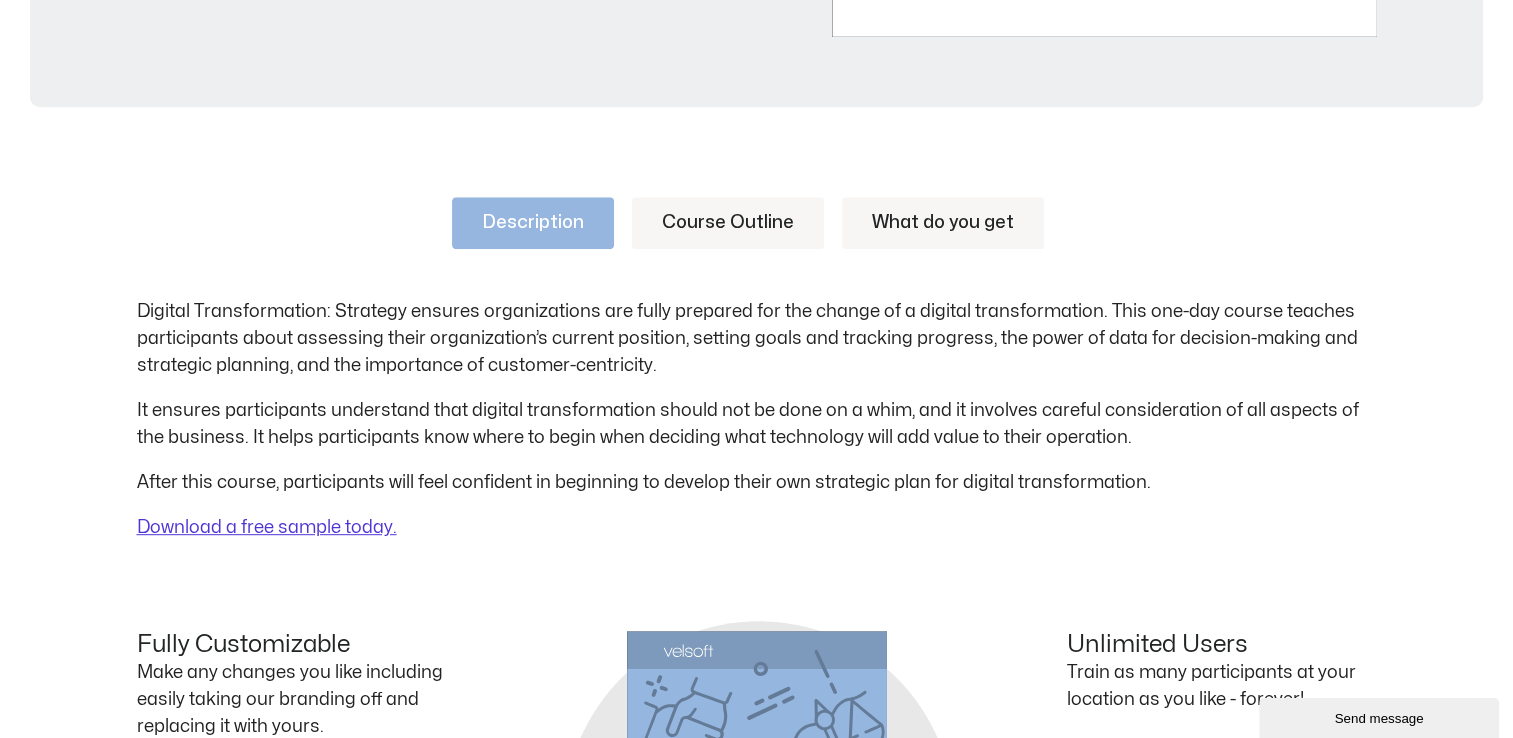 scroll, scrollTop: 1000, scrollLeft: 0, axis: vertical 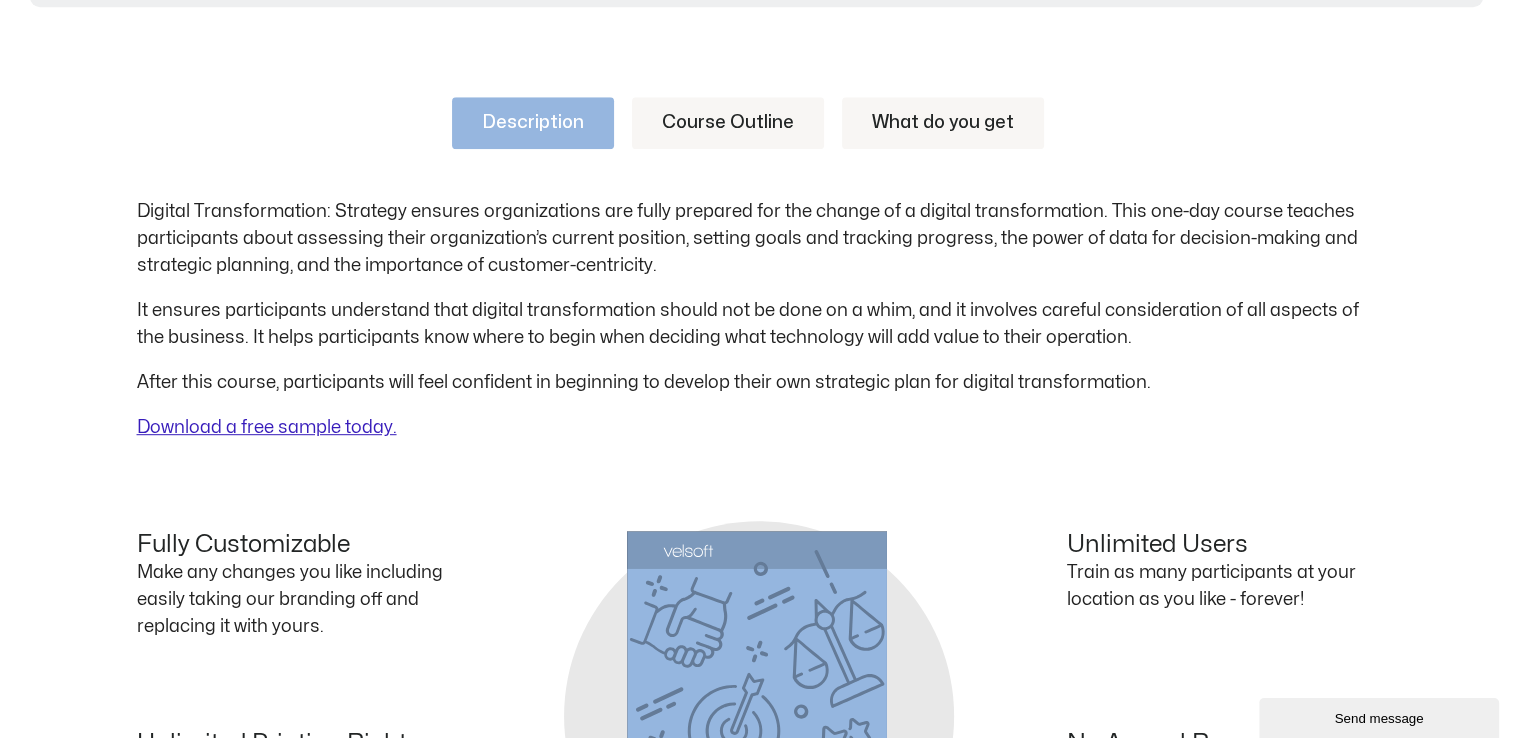 click on "Download a free sample today." at bounding box center [267, 427] 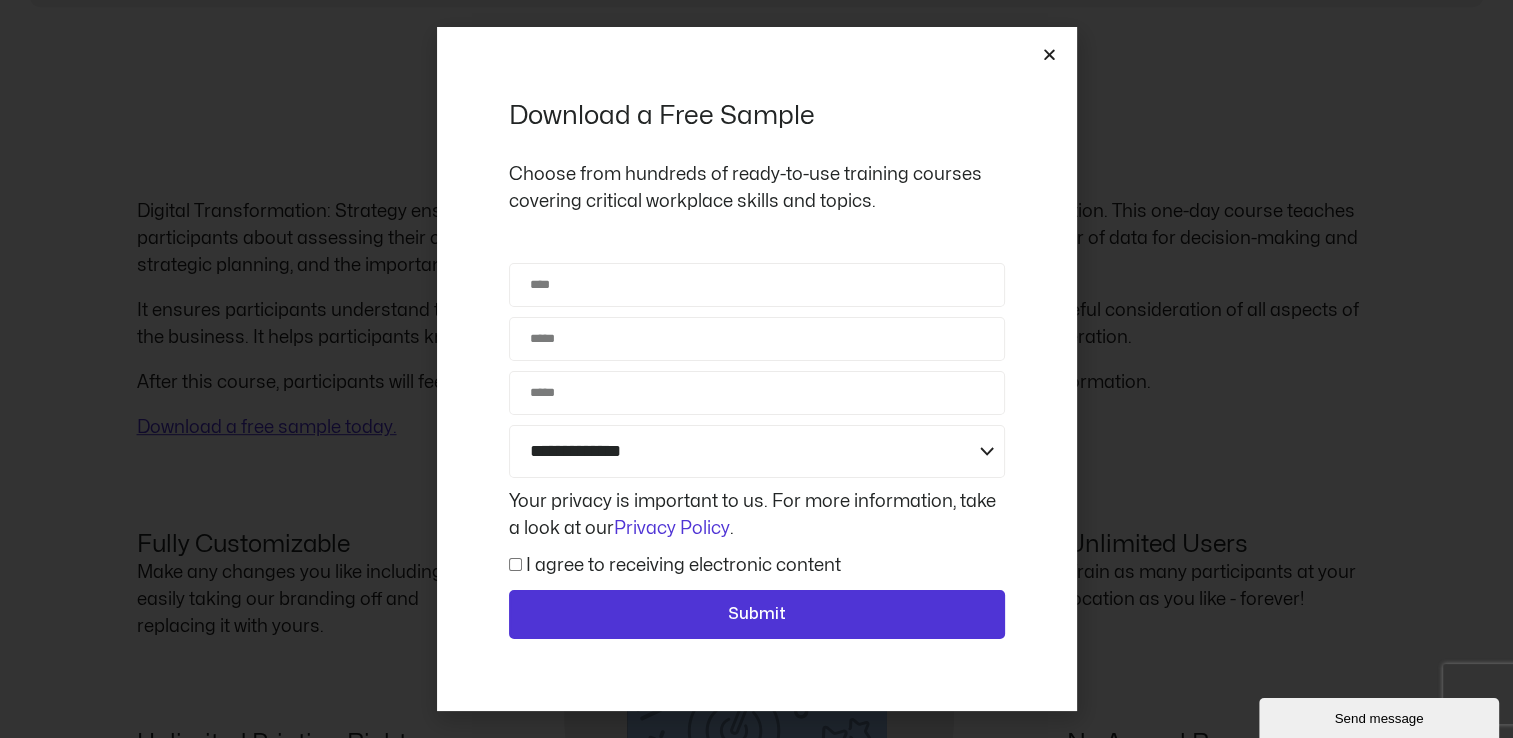 click at bounding box center [1049, 54] 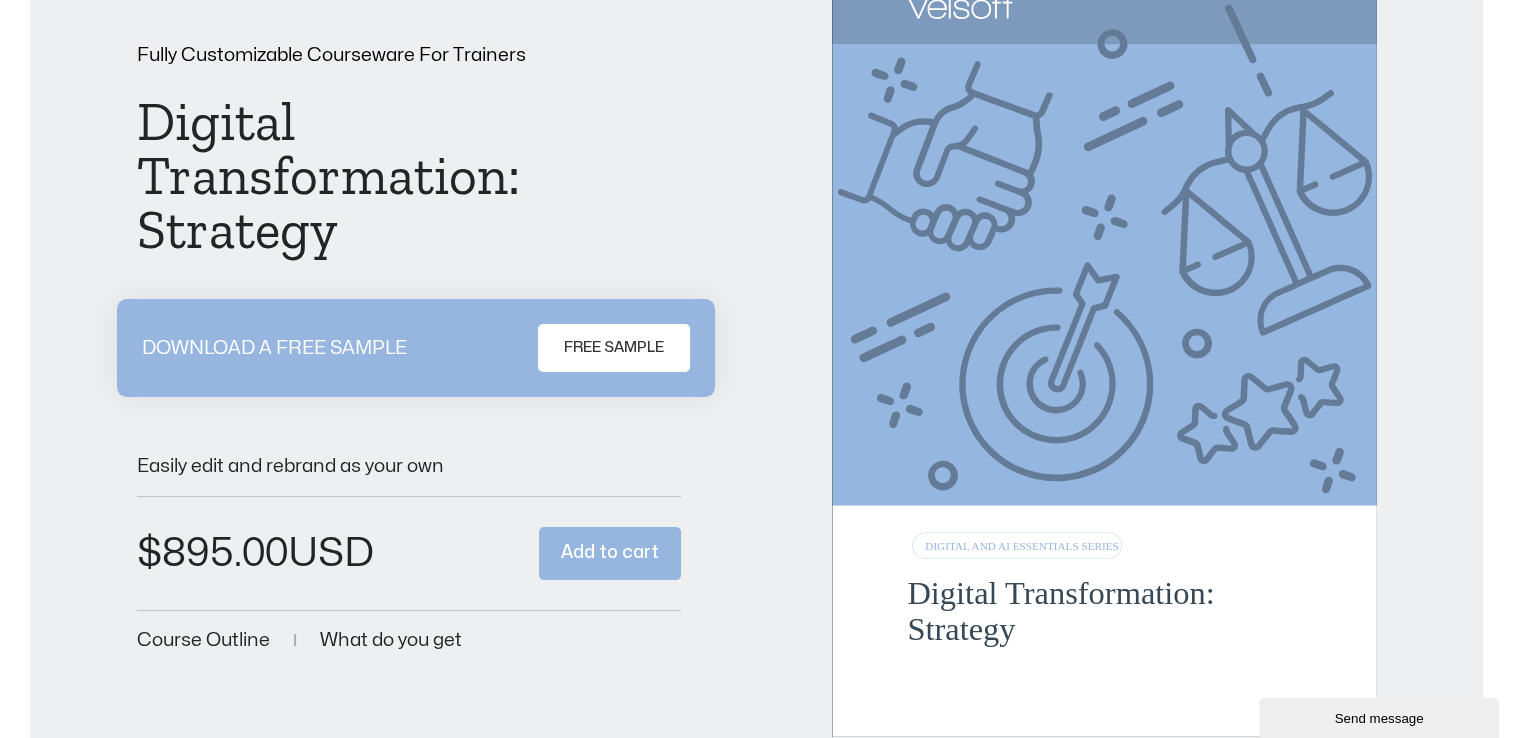 scroll, scrollTop: 200, scrollLeft: 0, axis: vertical 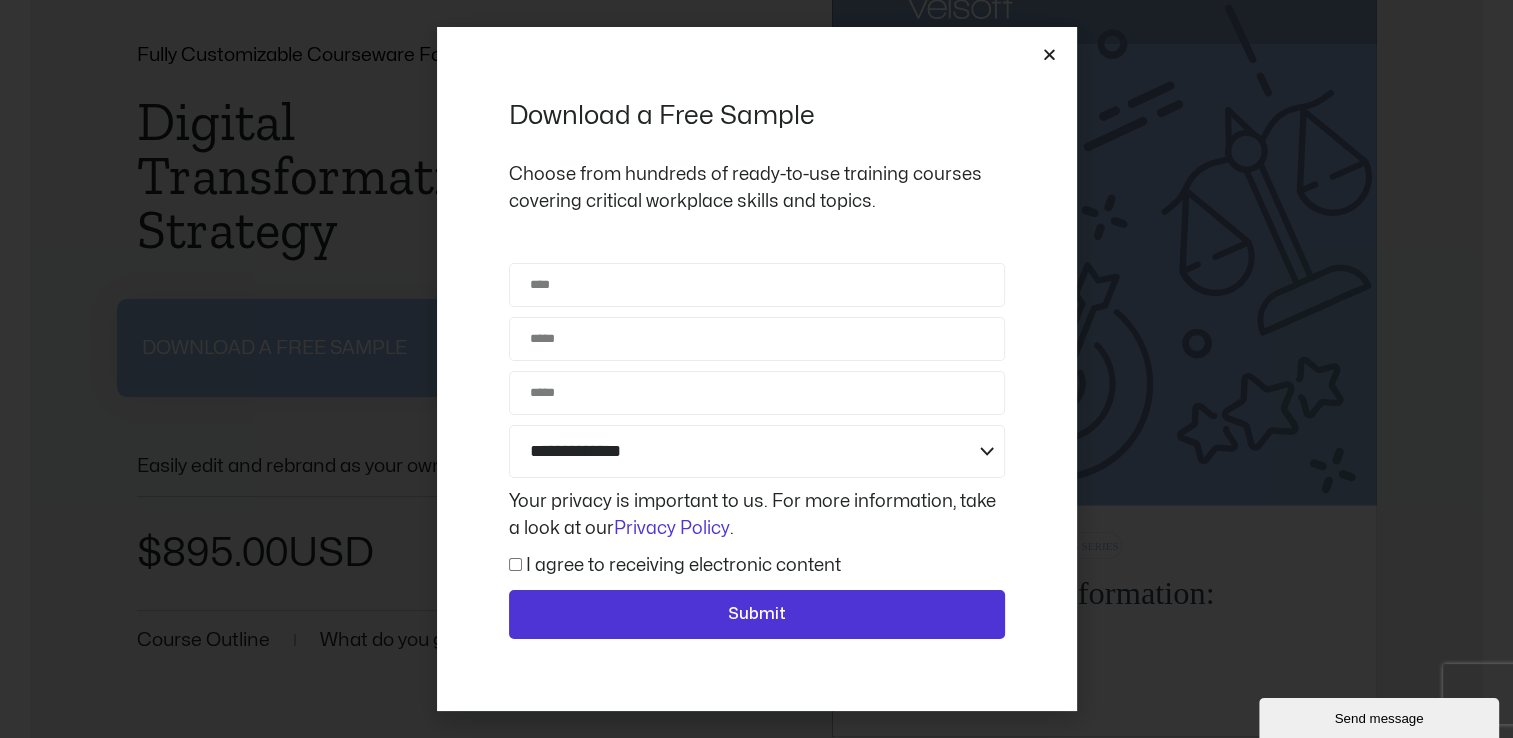 click at bounding box center (1049, 54) 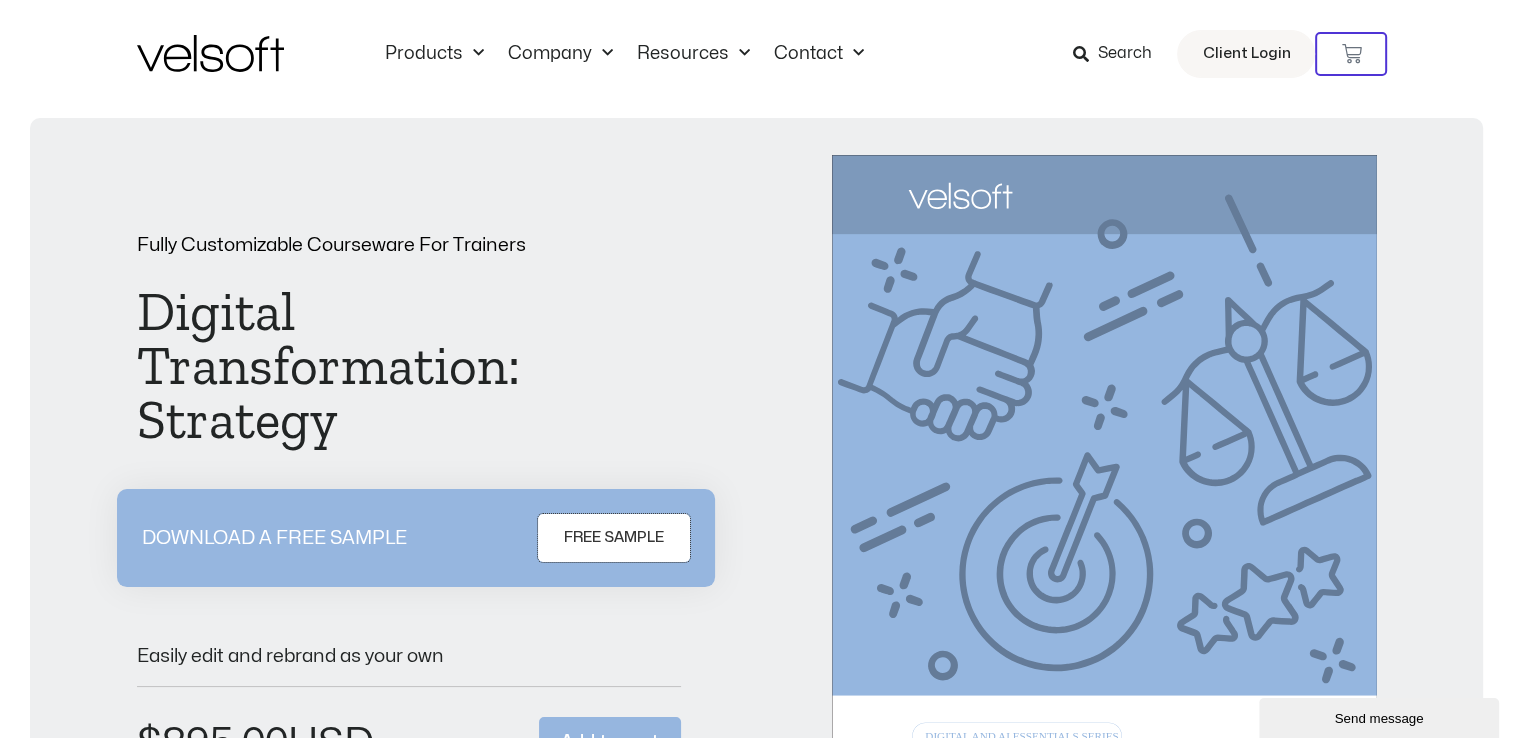 scroll, scrollTop: 0, scrollLeft: 0, axis: both 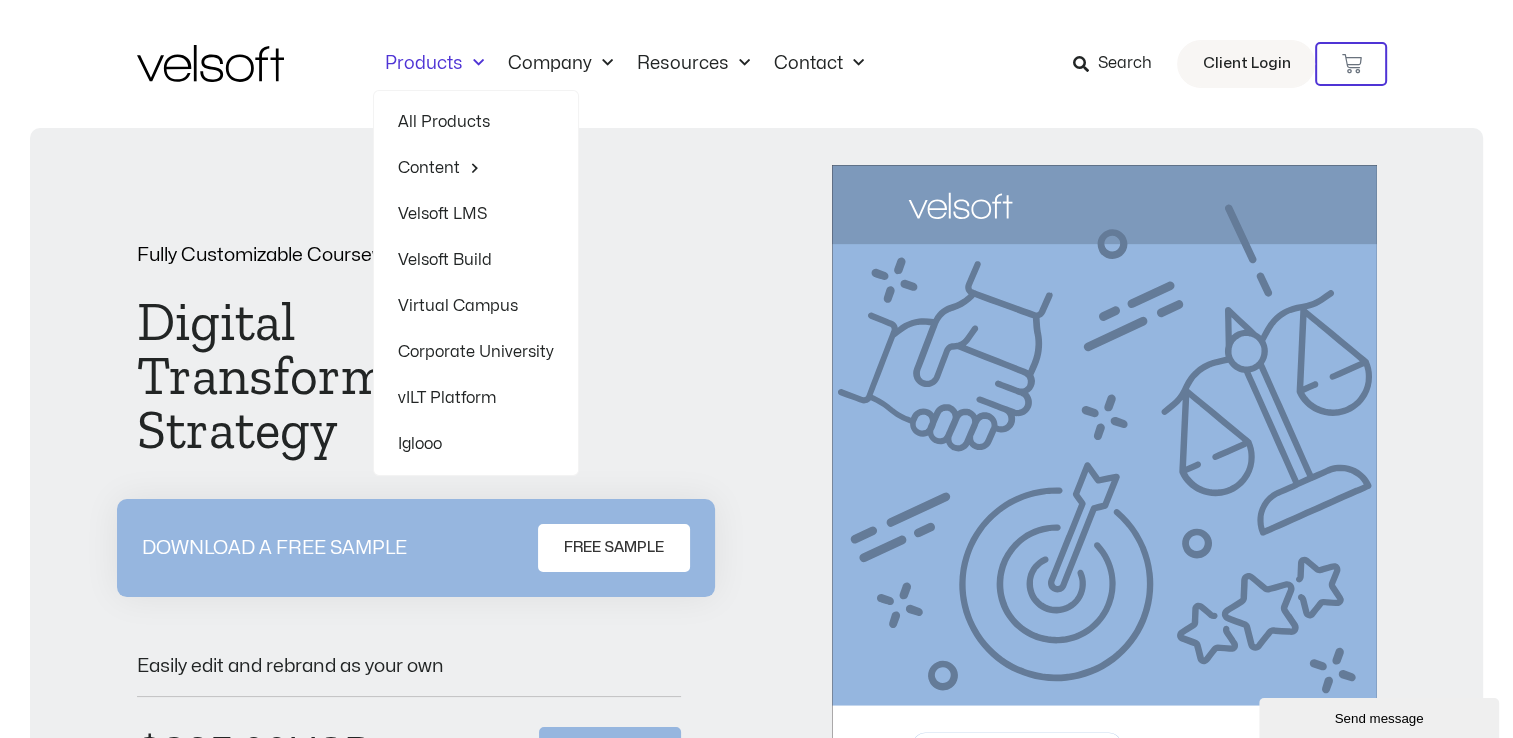 click on "vILT Platform" 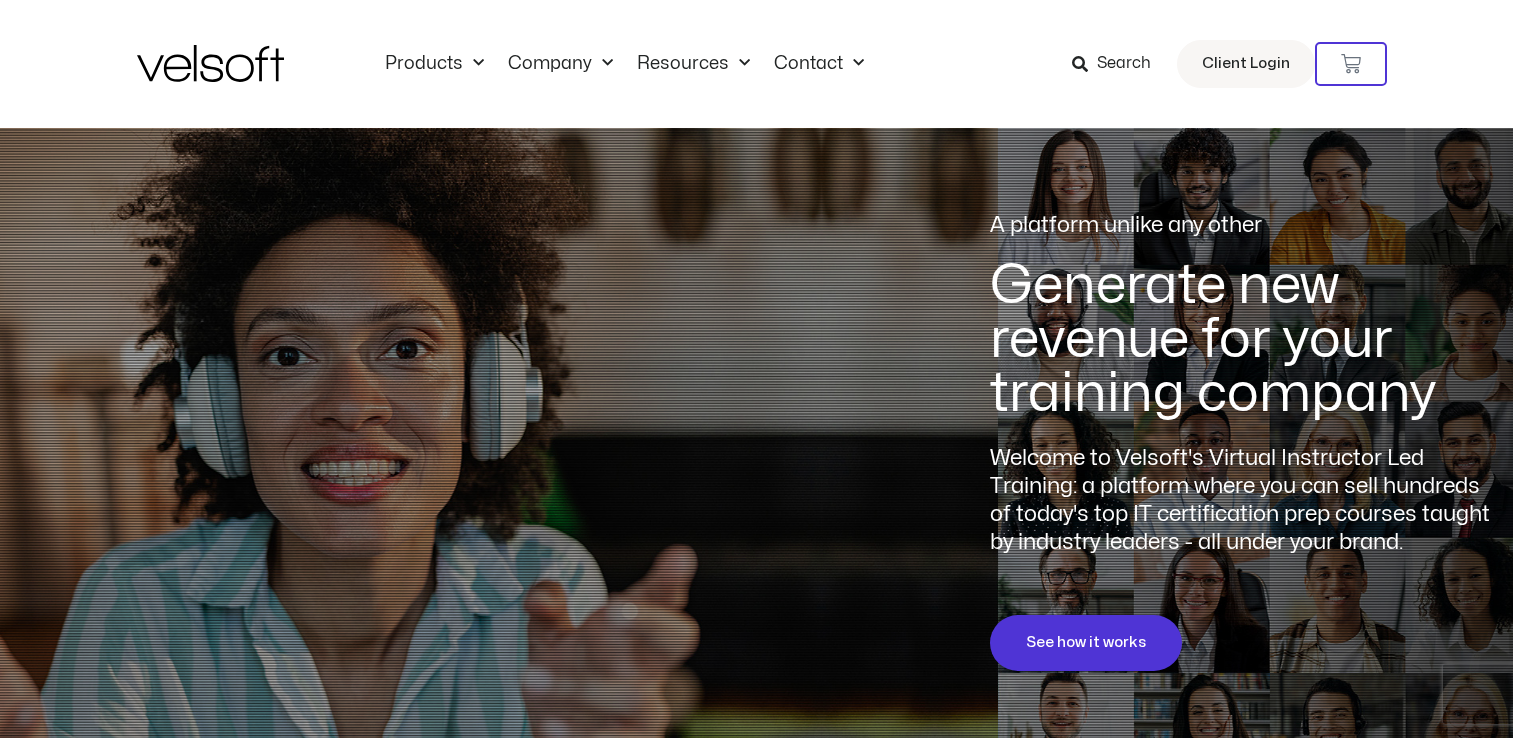 scroll, scrollTop: 0, scrollLeft: 0, axis: both 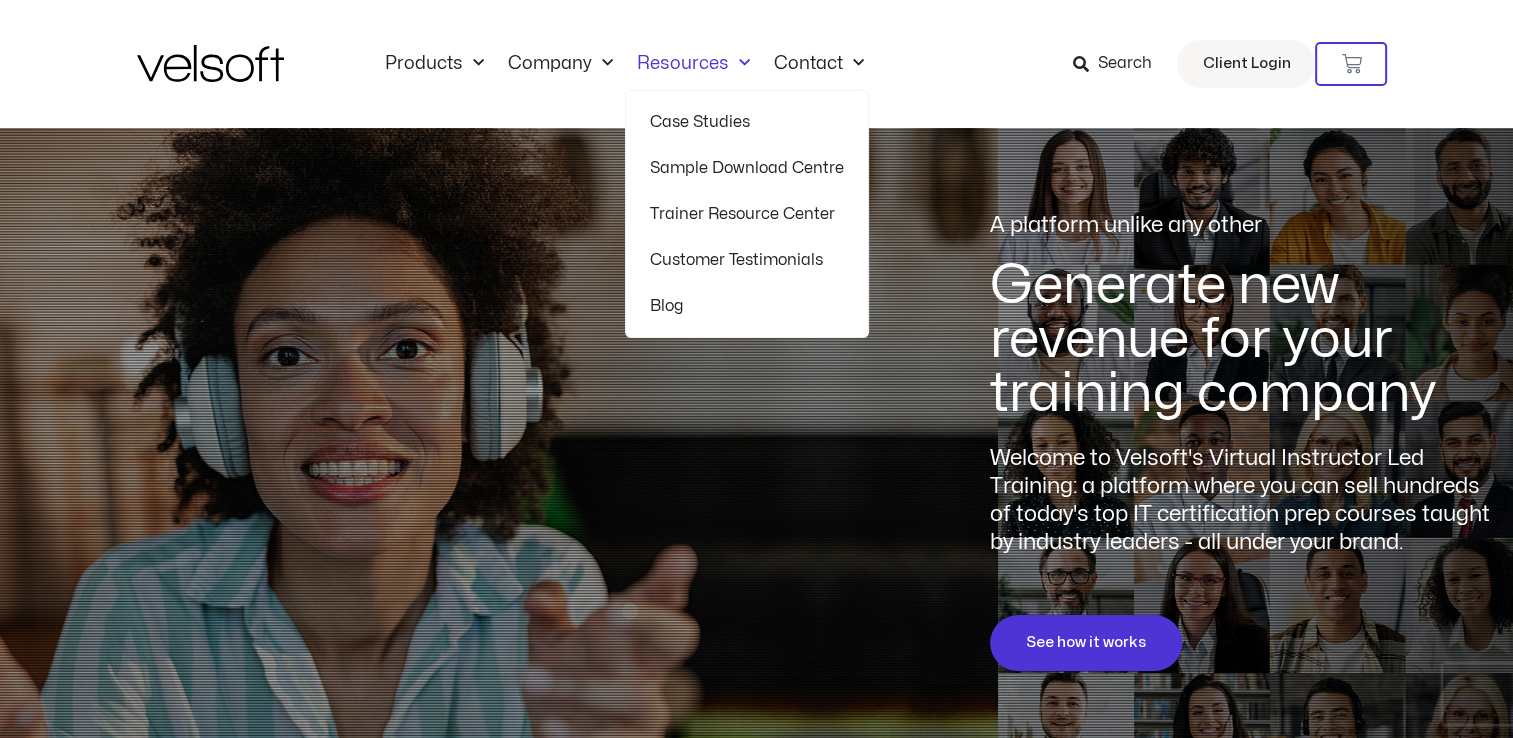 click 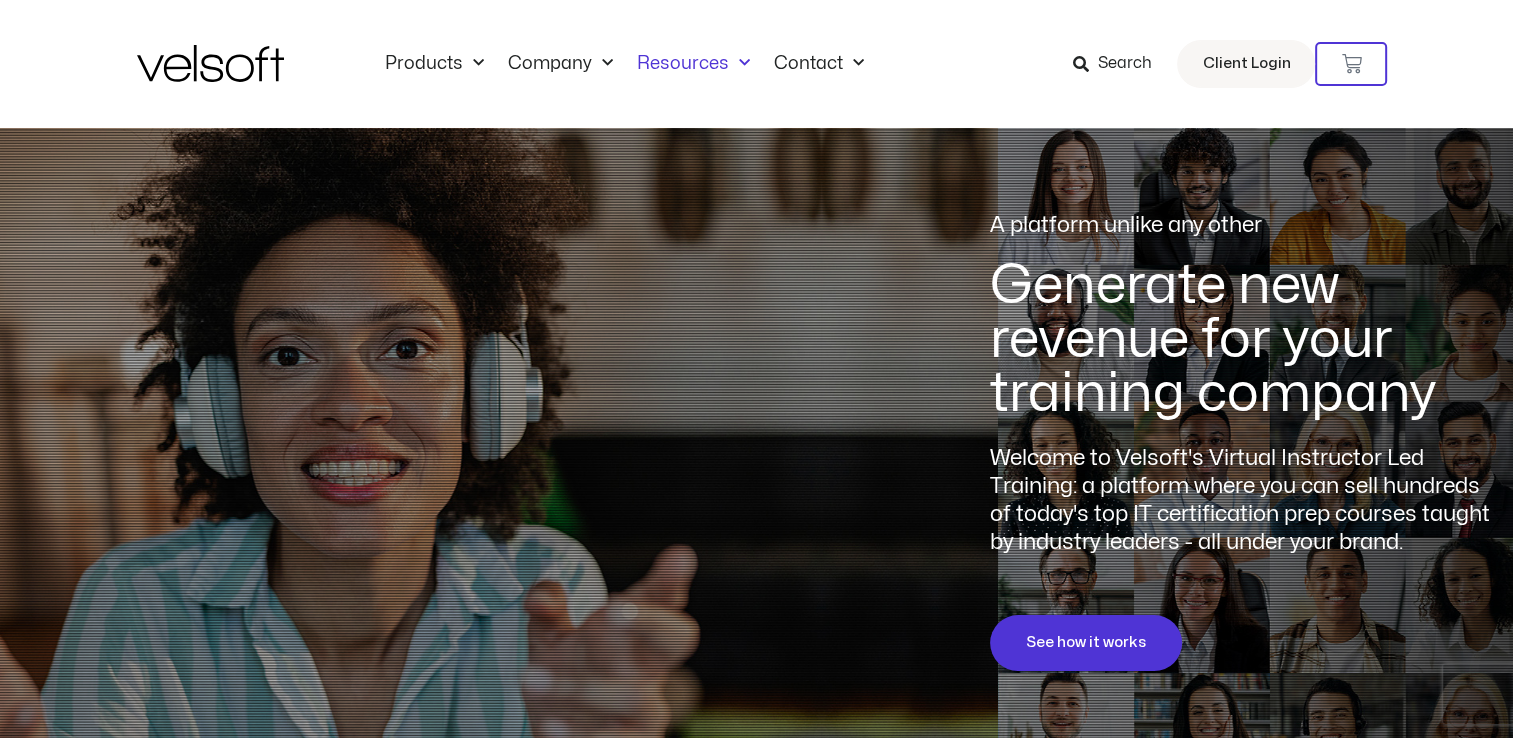 click 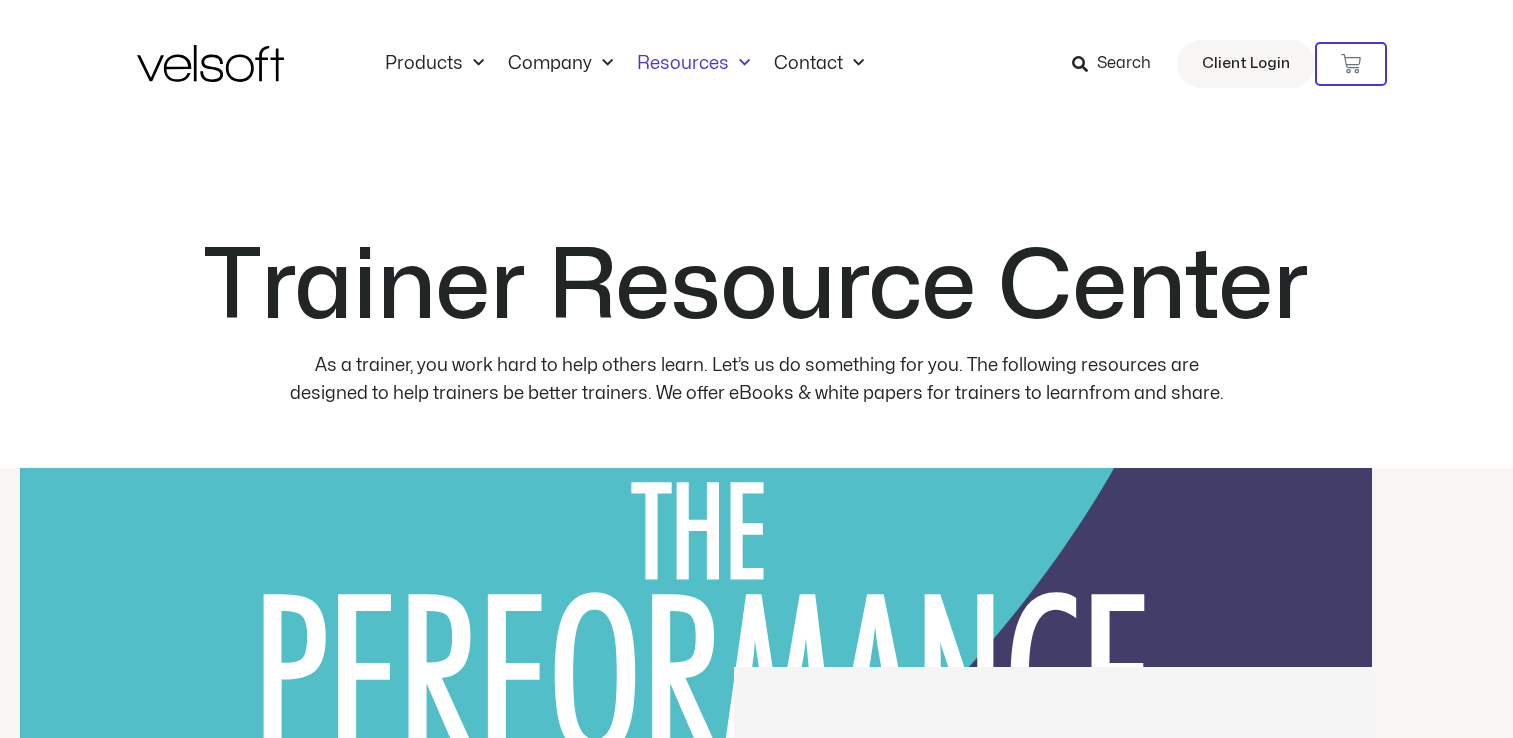 scroll, scrollTop: 0, scrollLeft: 0, axis: both 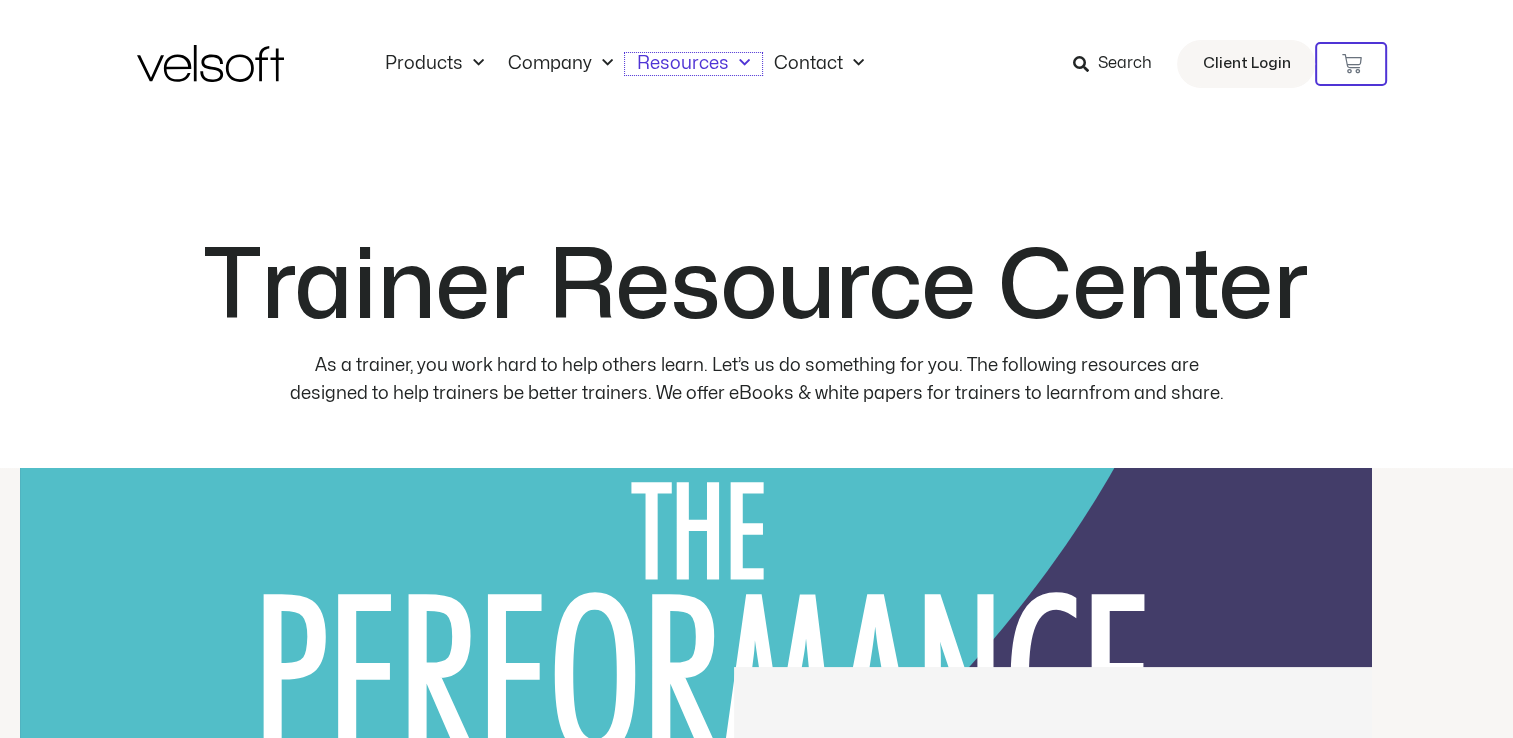 click 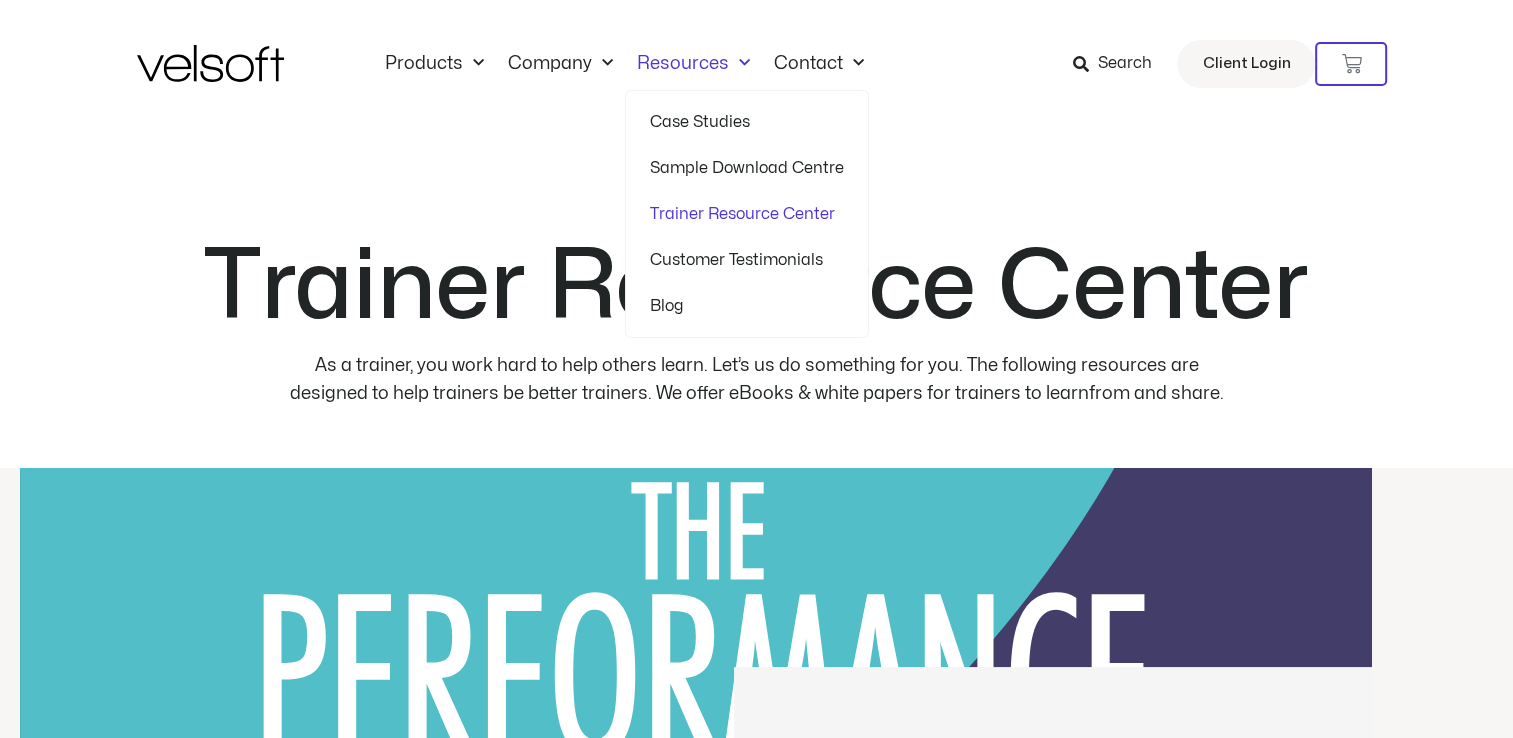 click on "Trainer Resource Center" 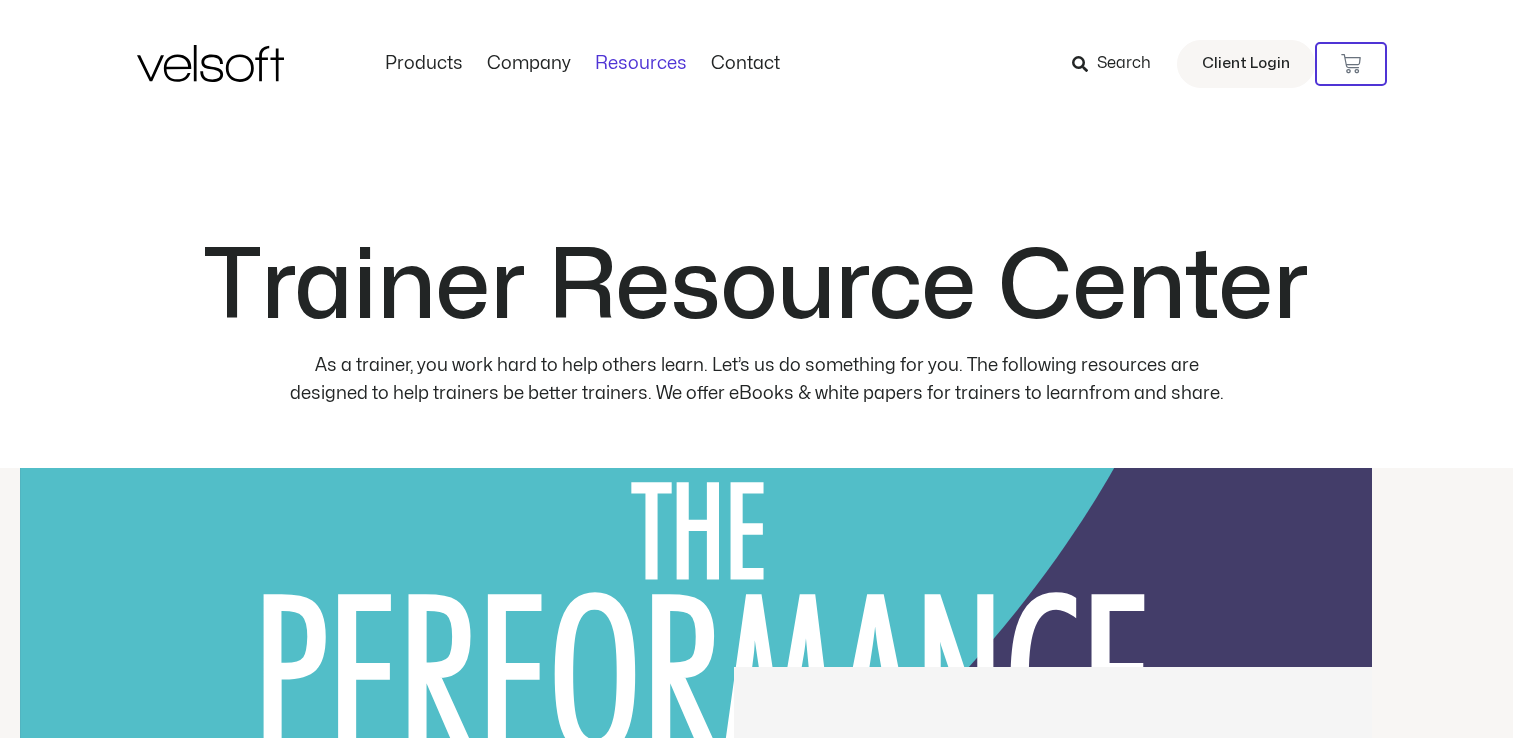 scroll, scrollTop: 0, scrollLeft: 0, axis: both 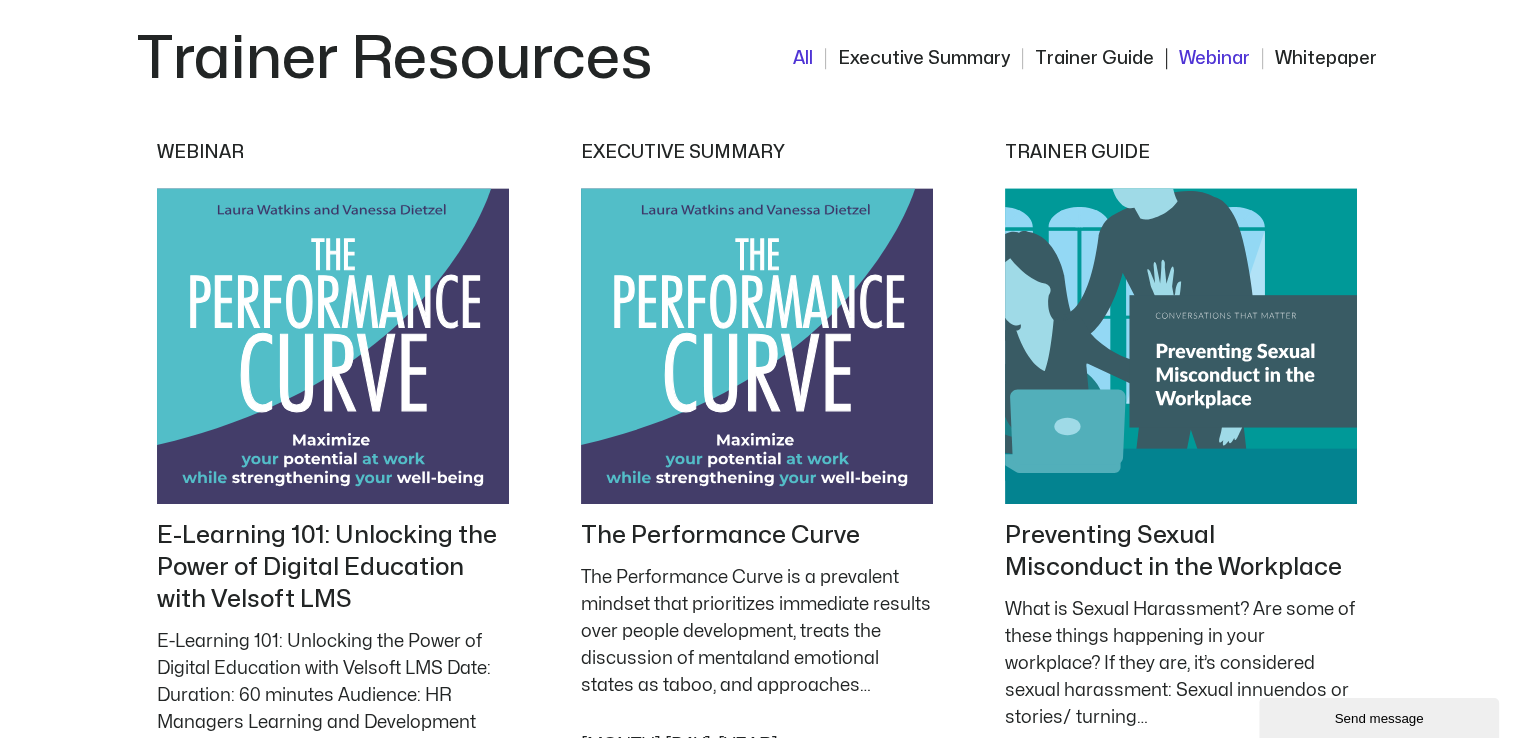 click on "Webinar" at bounding box center [1208, 58] 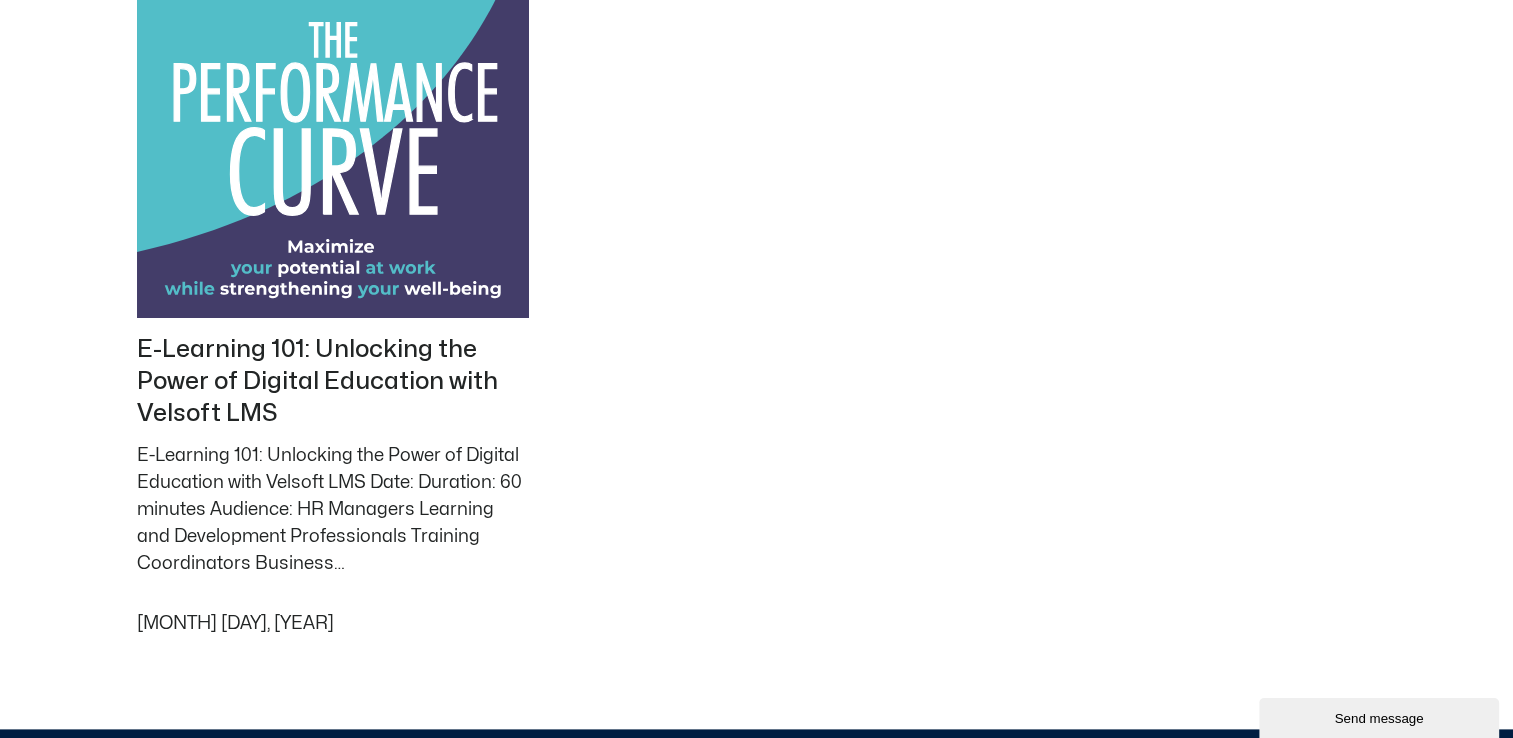 scroll, scrollTop: 2216, scrollLeft: 0, axis: vertical 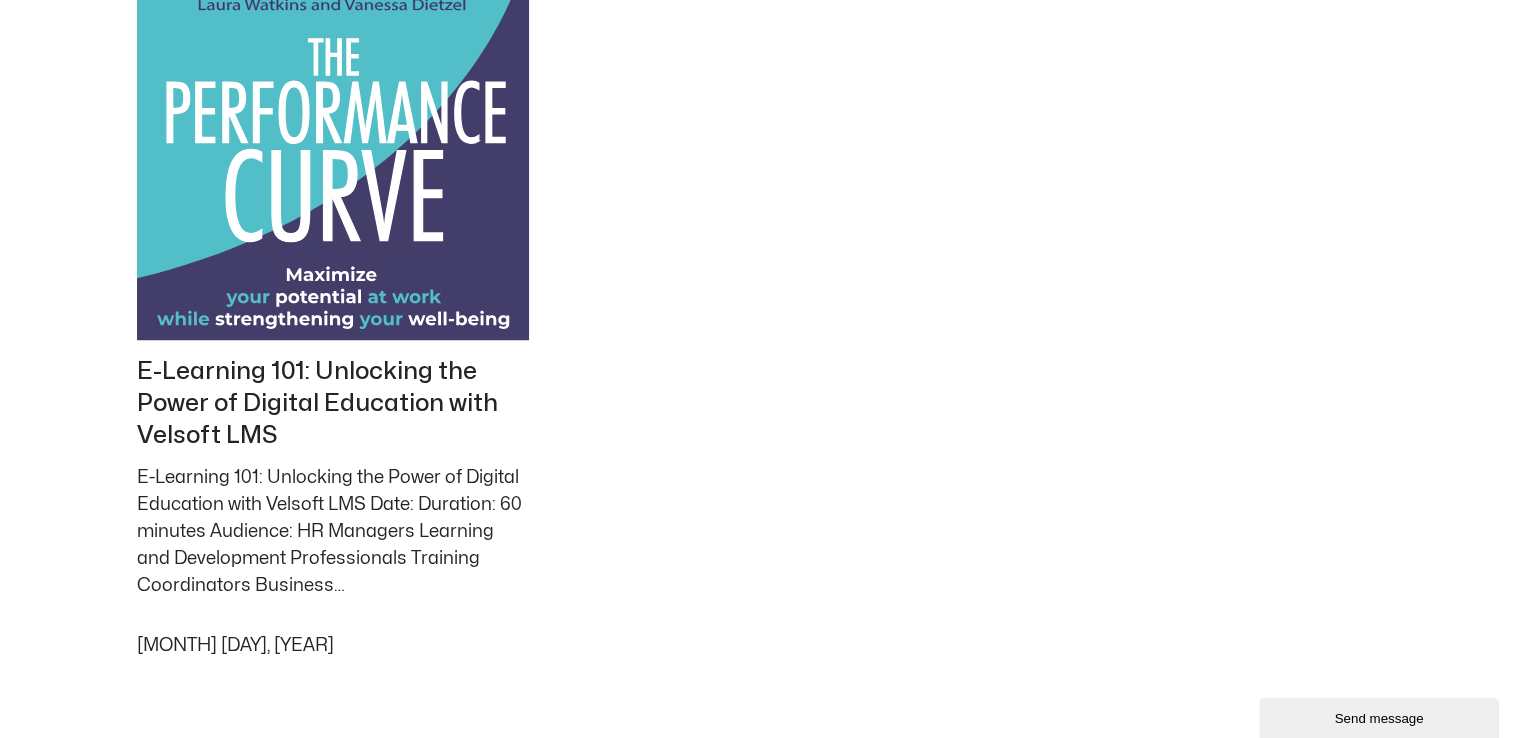 click 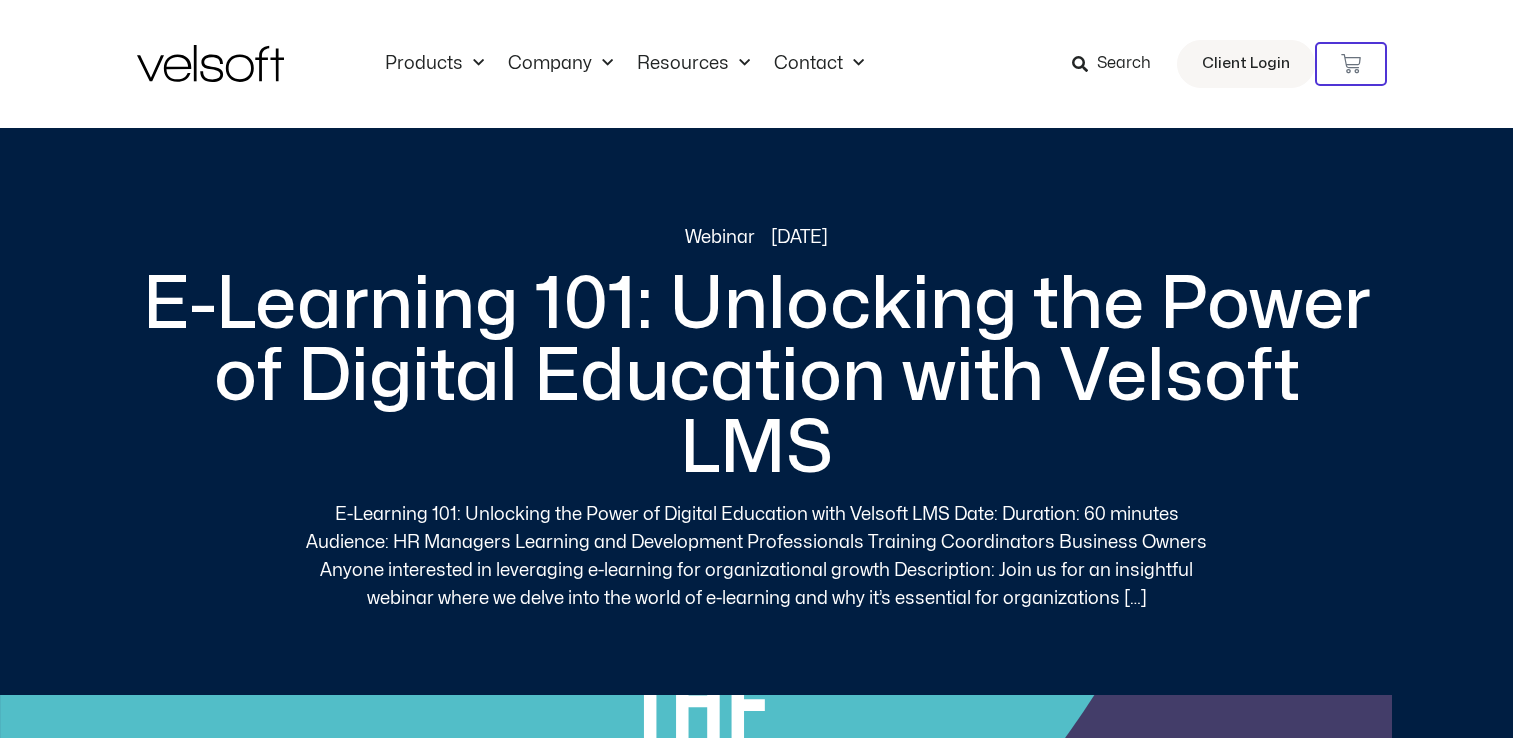 scroll, scrollTop: 0, scrollLeft: 0, axis: both 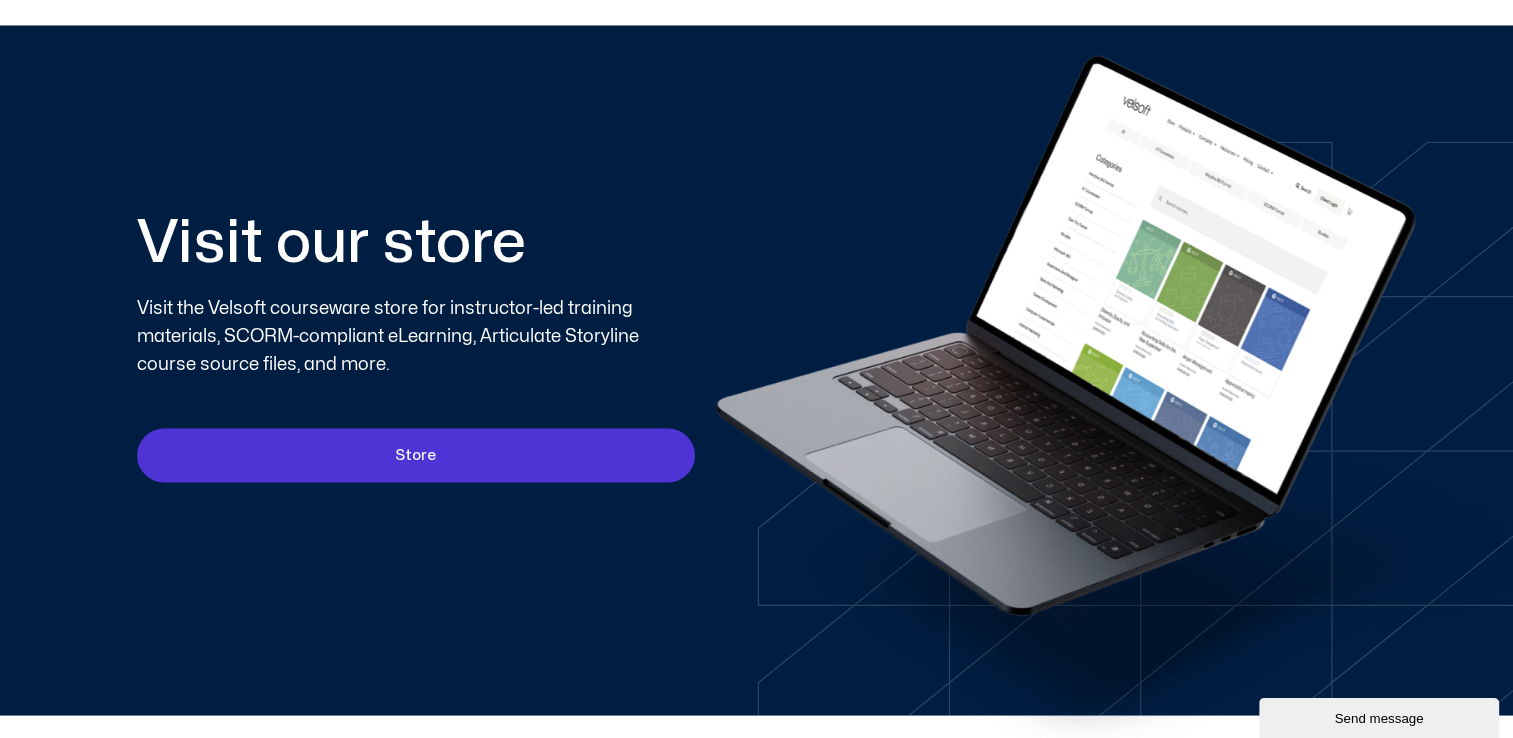 click on "Store" at bounding box center [416, 455] 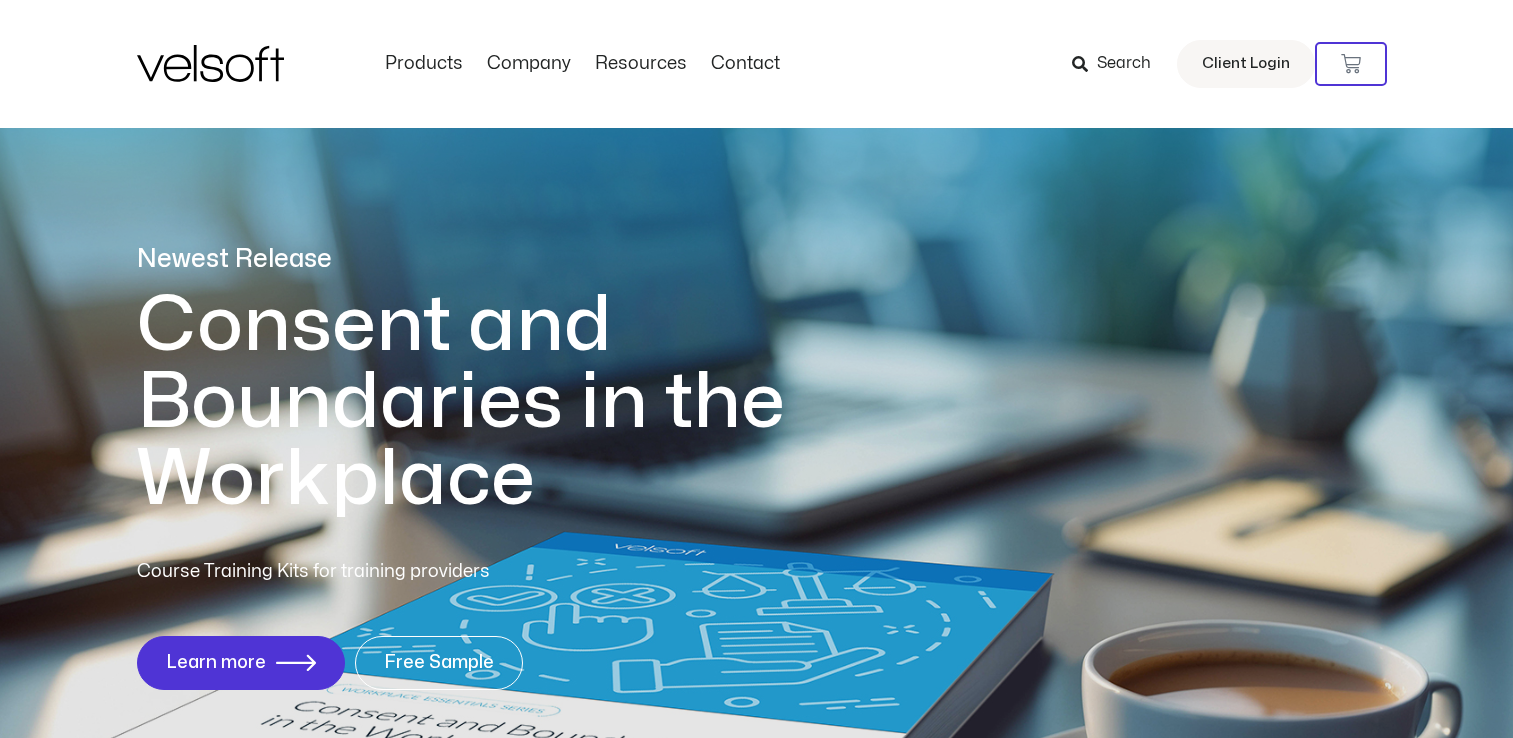 scroll, scrollTop: 0, scrollLeft: 0, axis: both 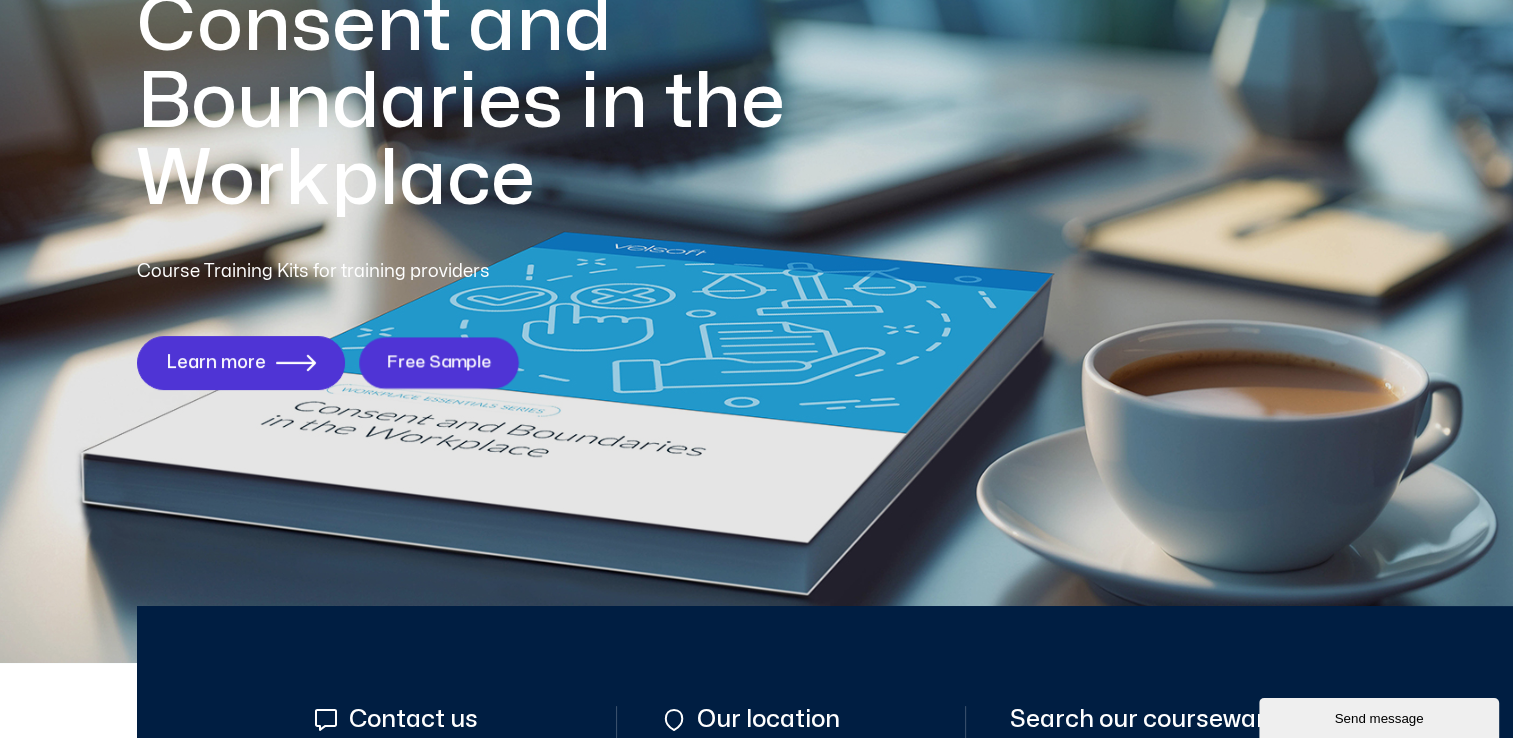 click on "Free Sample" at bounding box center [439, 362] 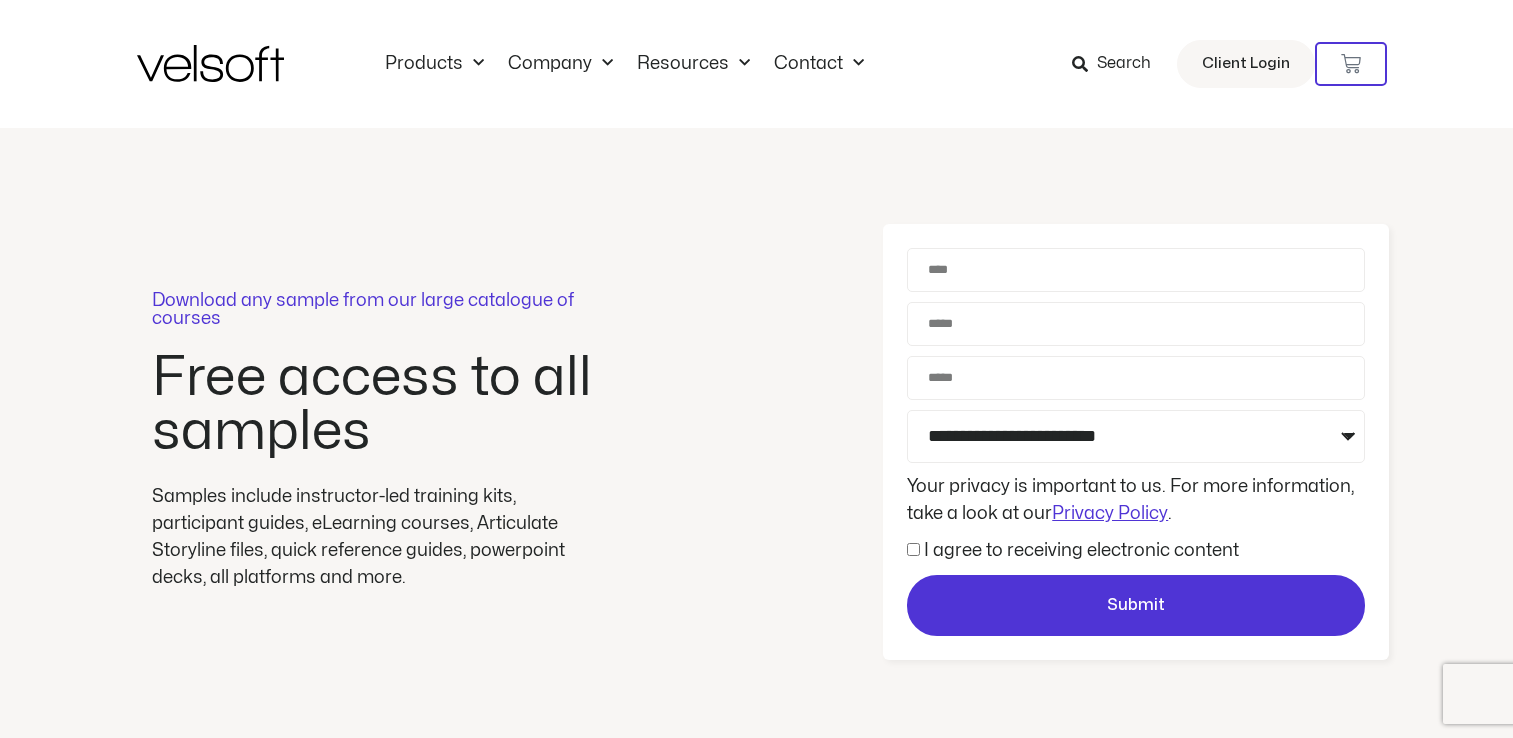 scroll, scrollTop: 0, scrollLeft: 0, axis: both 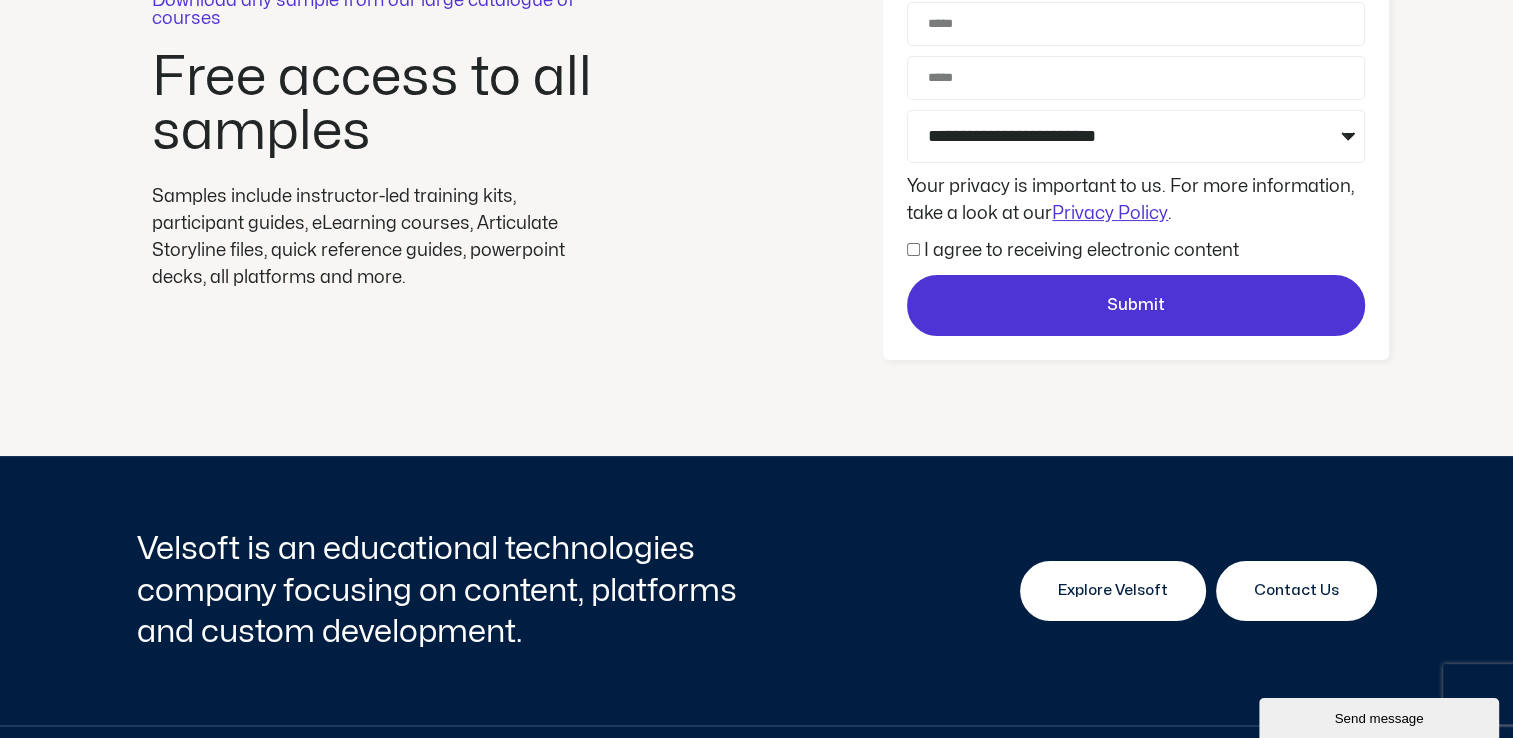 click on "Explore Velsoft" at bounding box center (1113, 591) 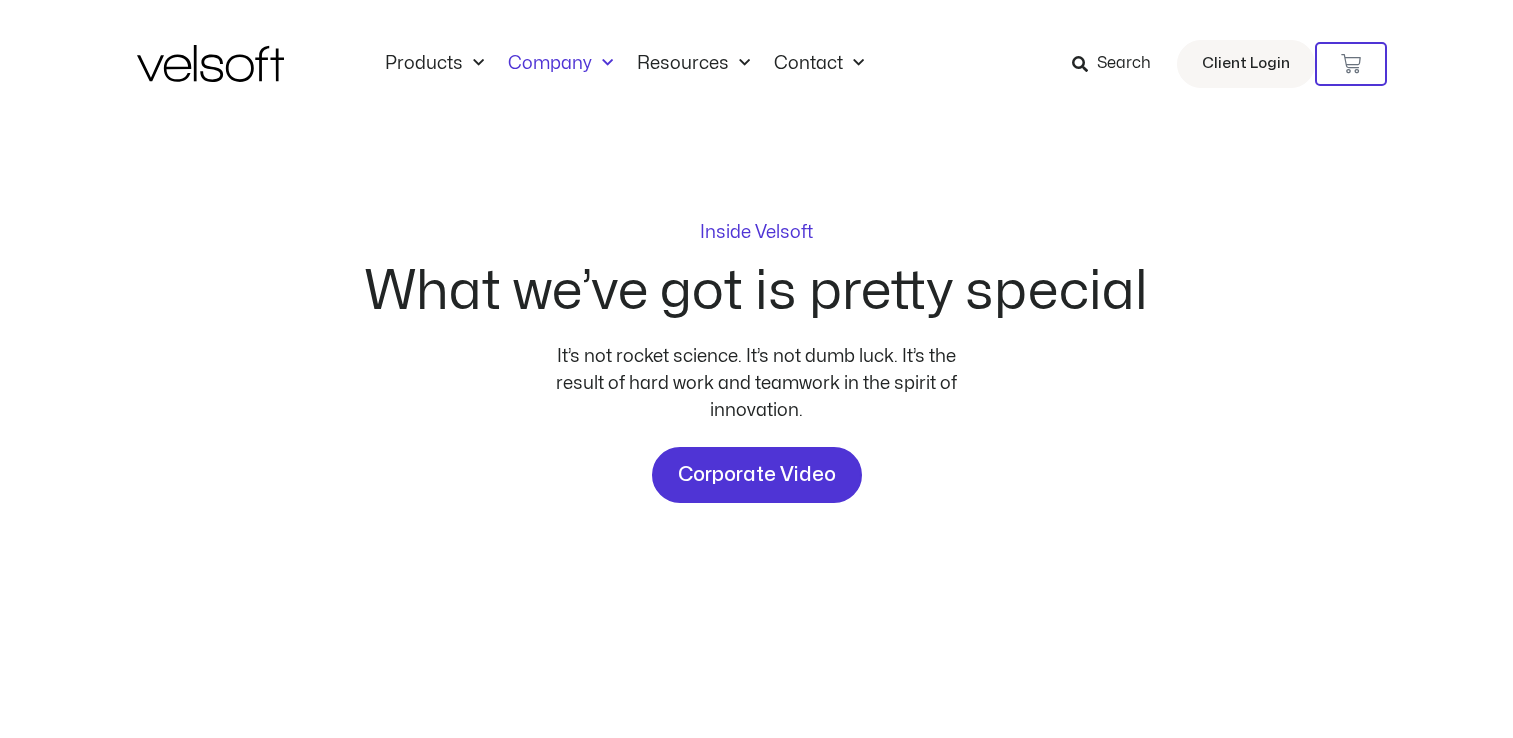 scroll, scrollTop: 0, scrollLeft: 0, axis: both 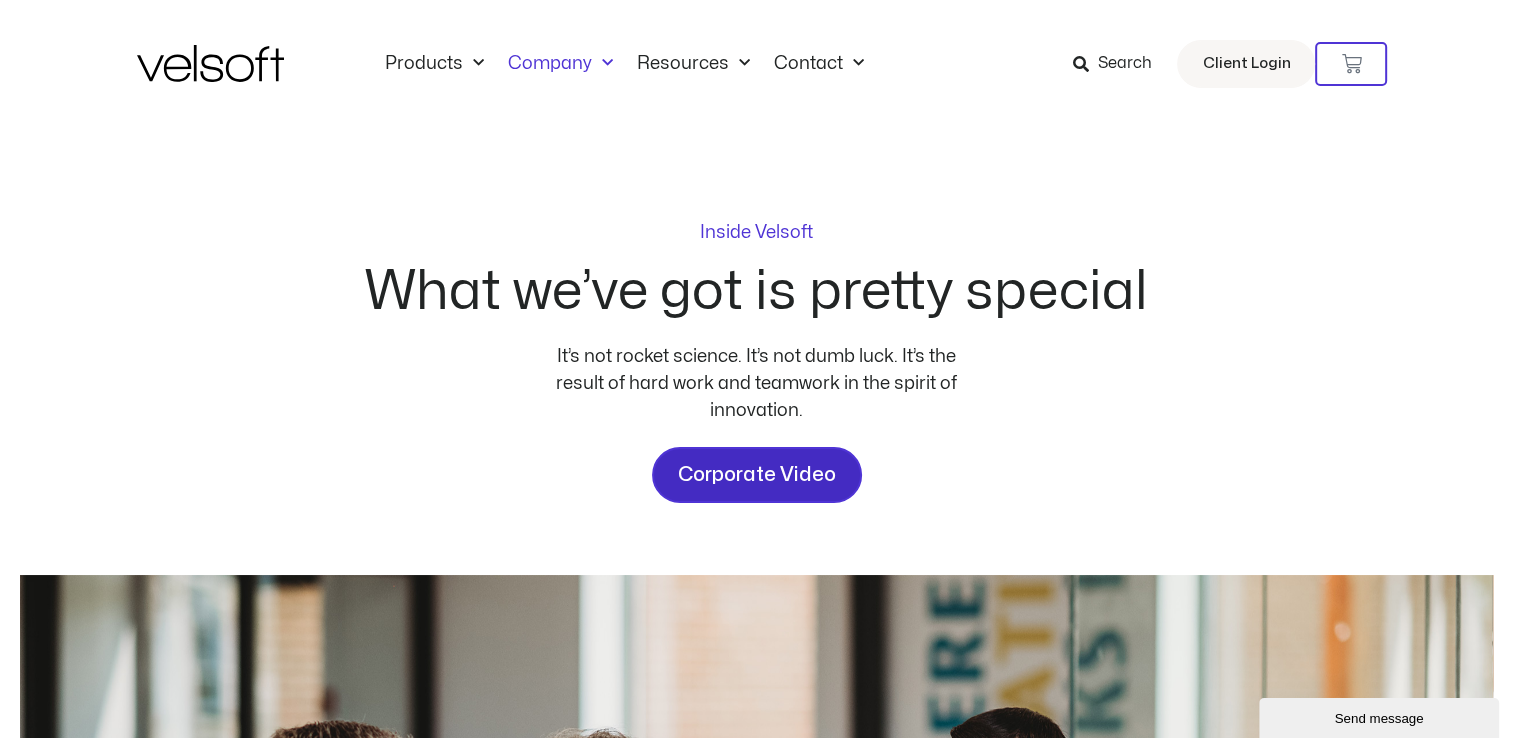 click on "Corporate Video" at bounding box center [757, 475] 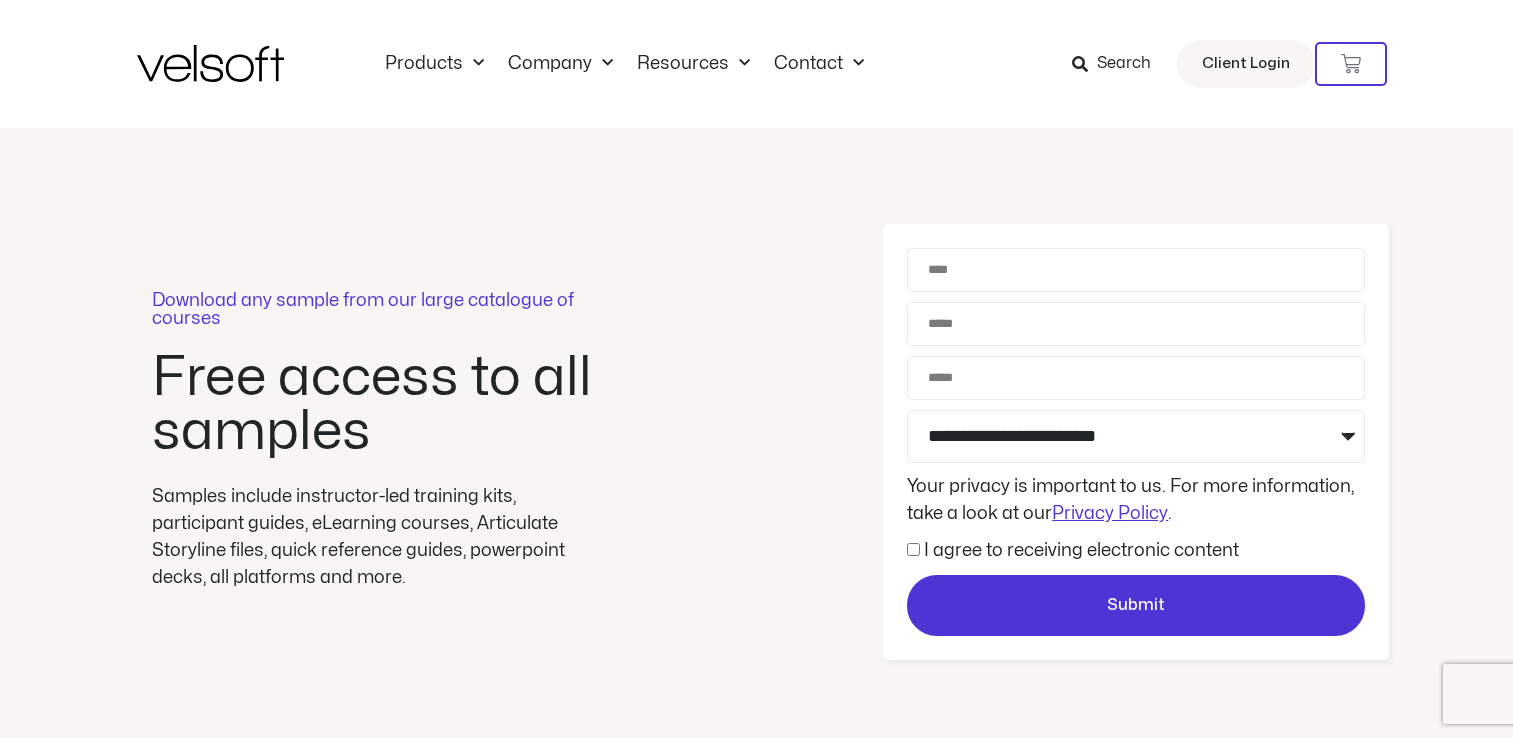 scroll, scrollTop: 300, scrollLeft: 0, axis: vertical 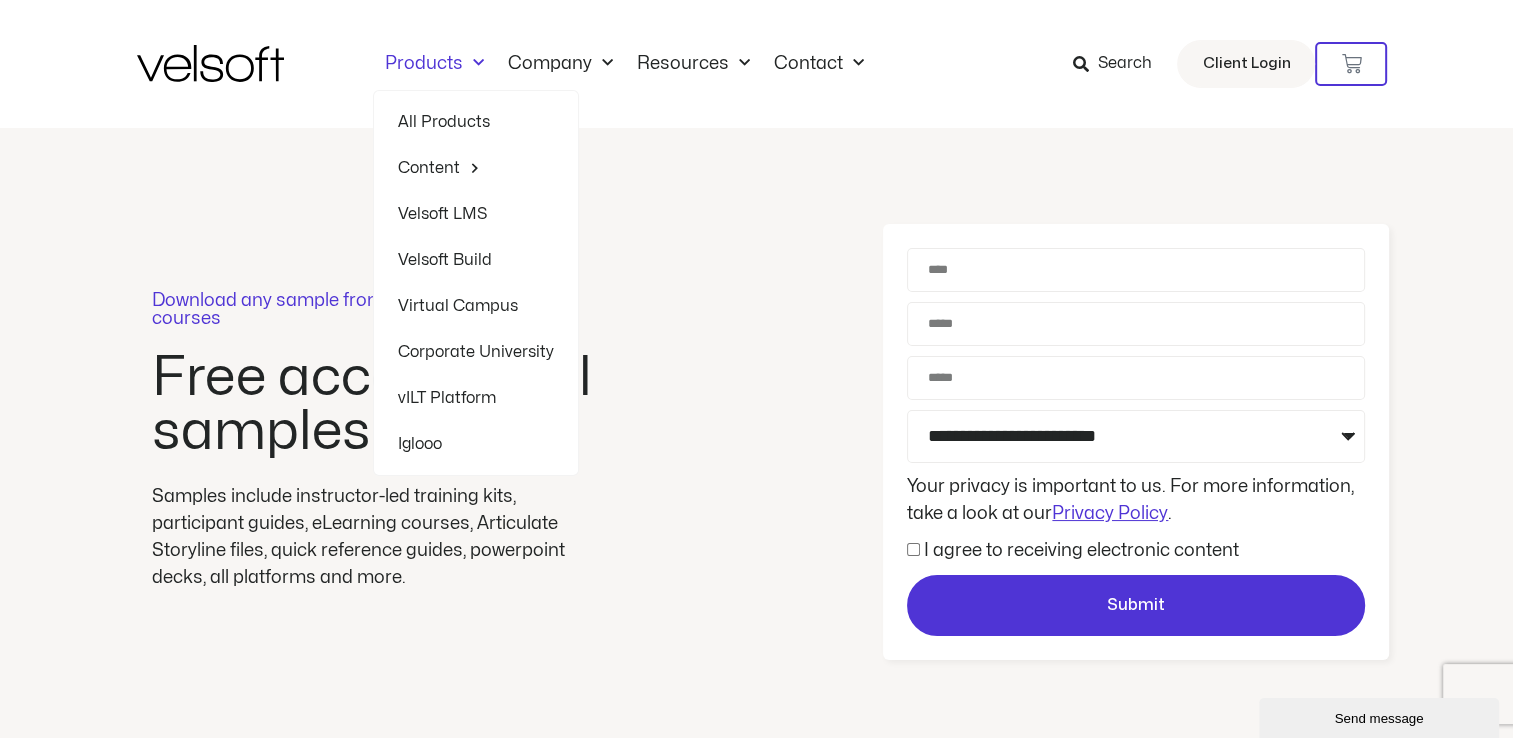 click 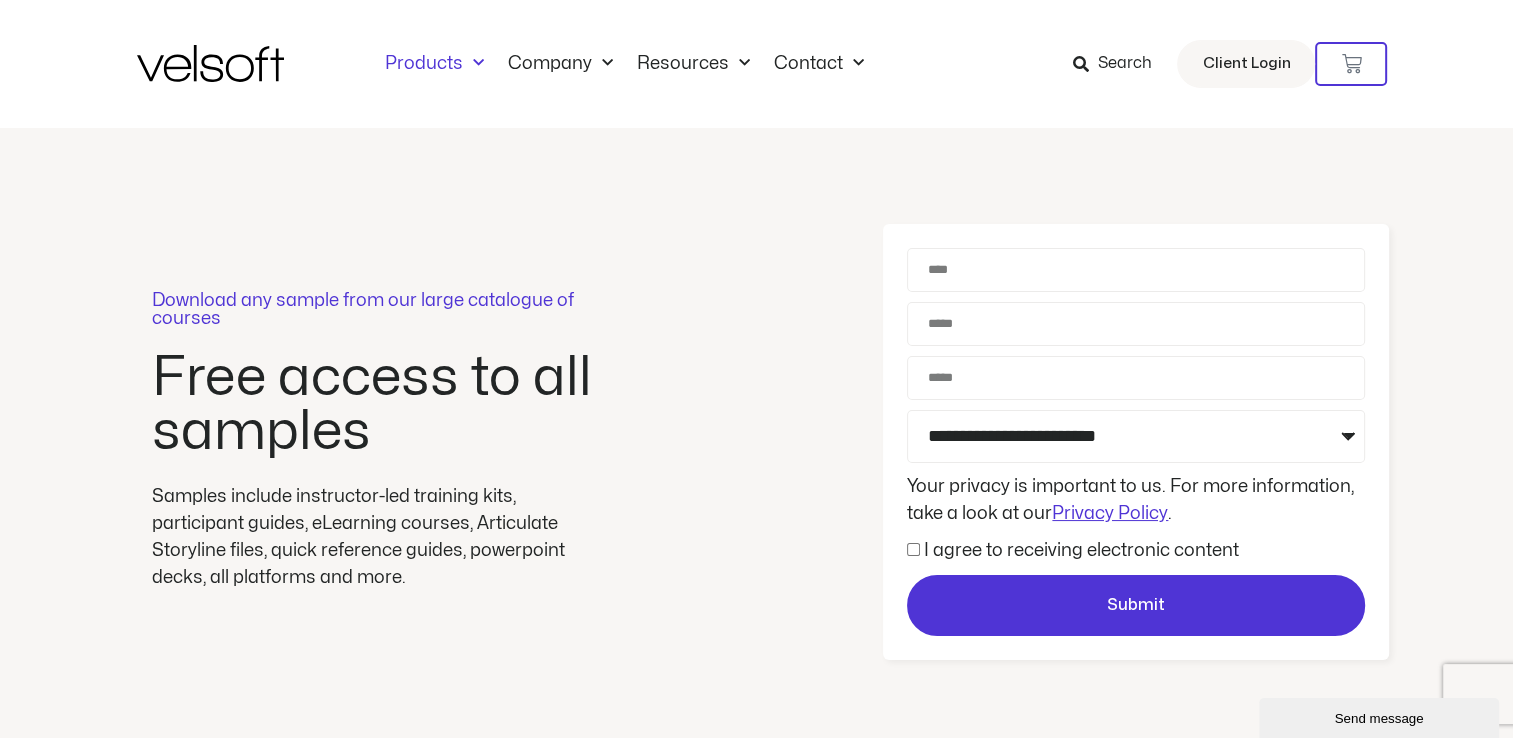click 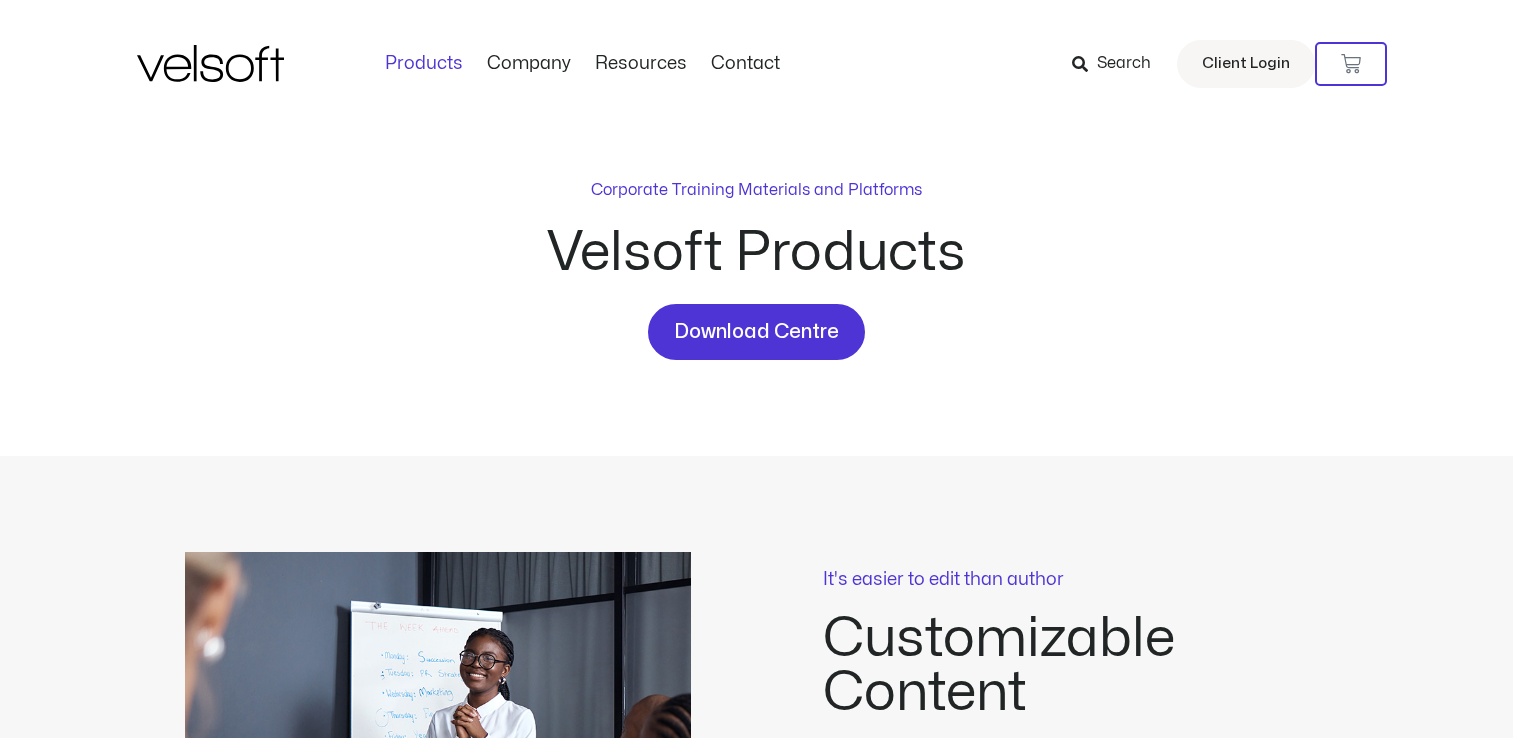 scroll, scrollTop: 0, scrollLeft: 0, axis: both 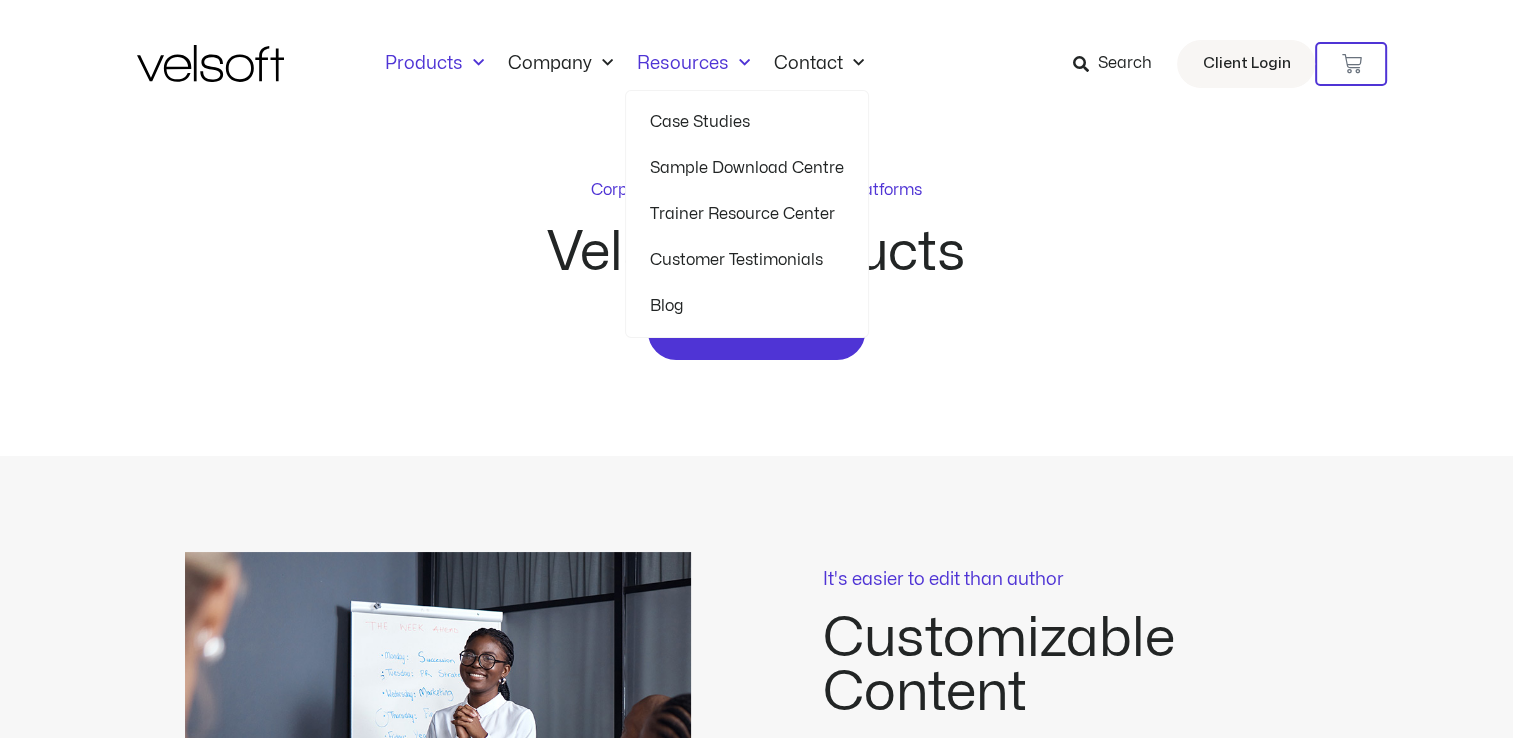 click 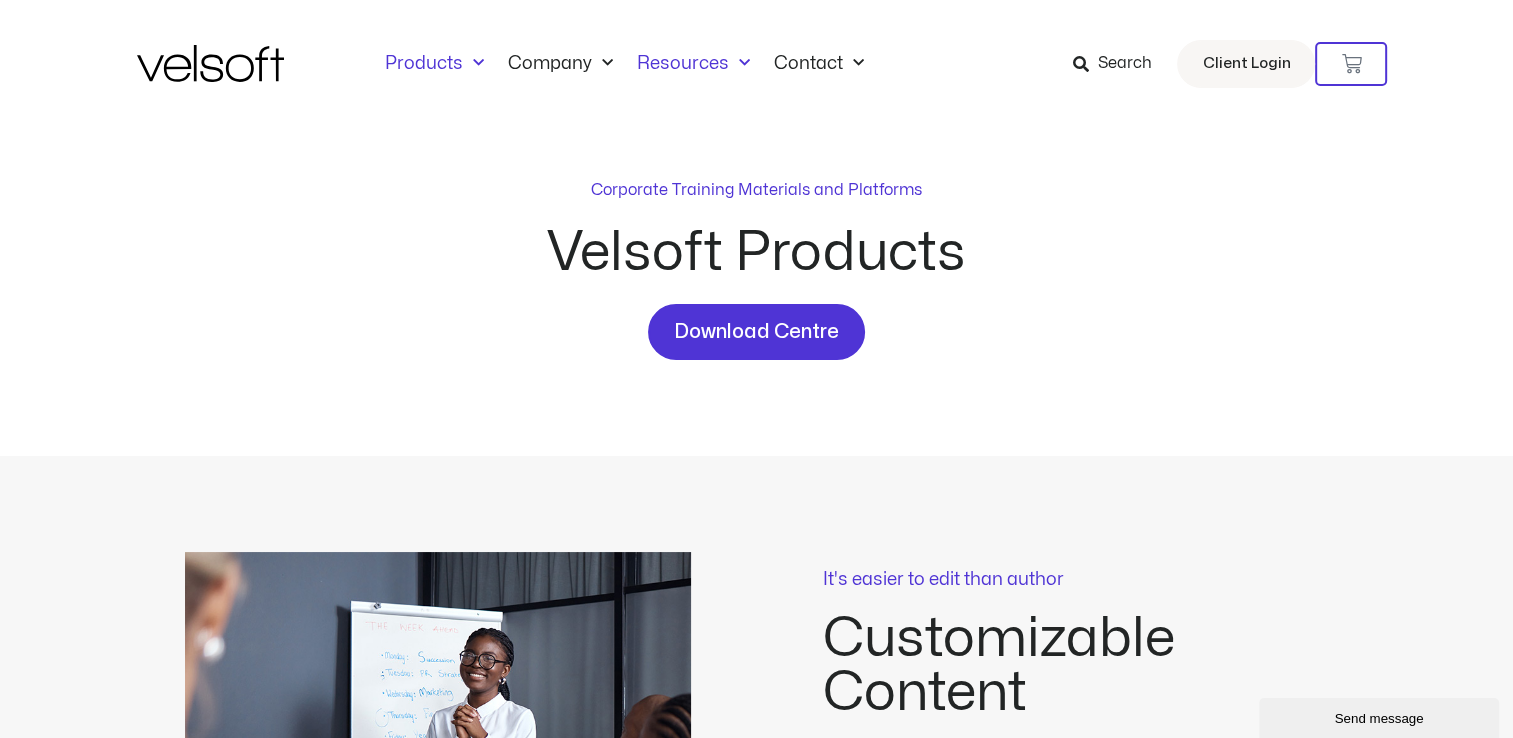 scroll, scrollTop: 0, scrollLeft: 0, axis: both 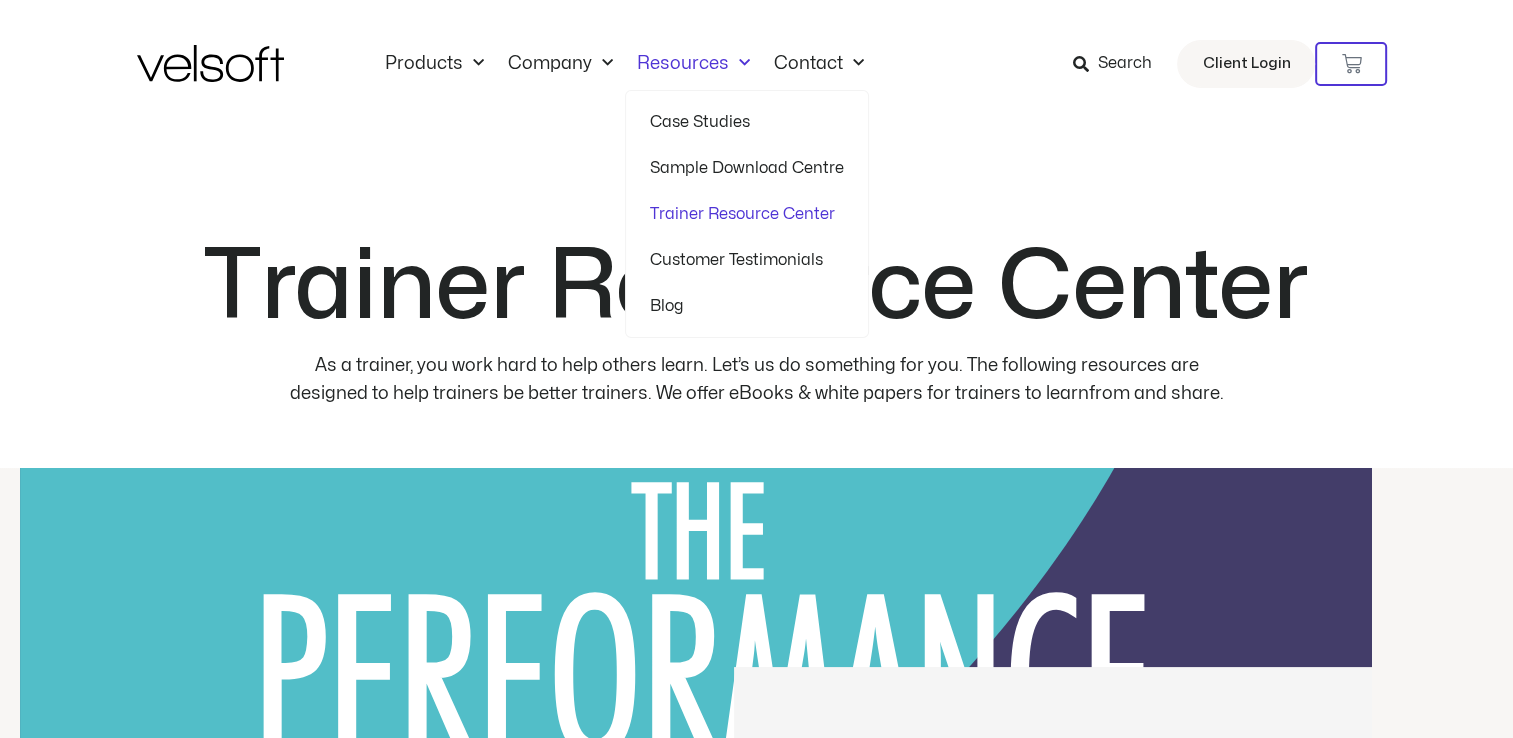click 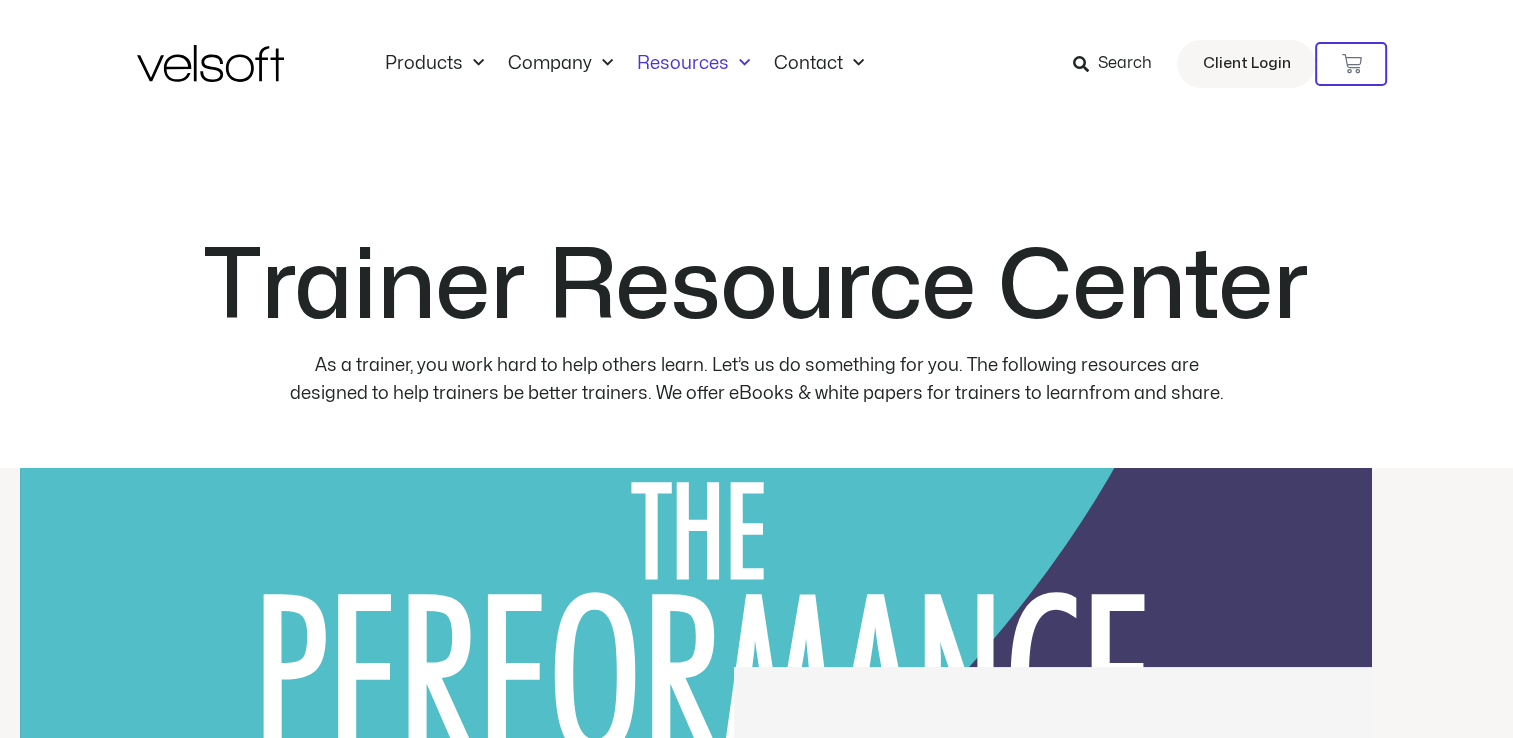 click 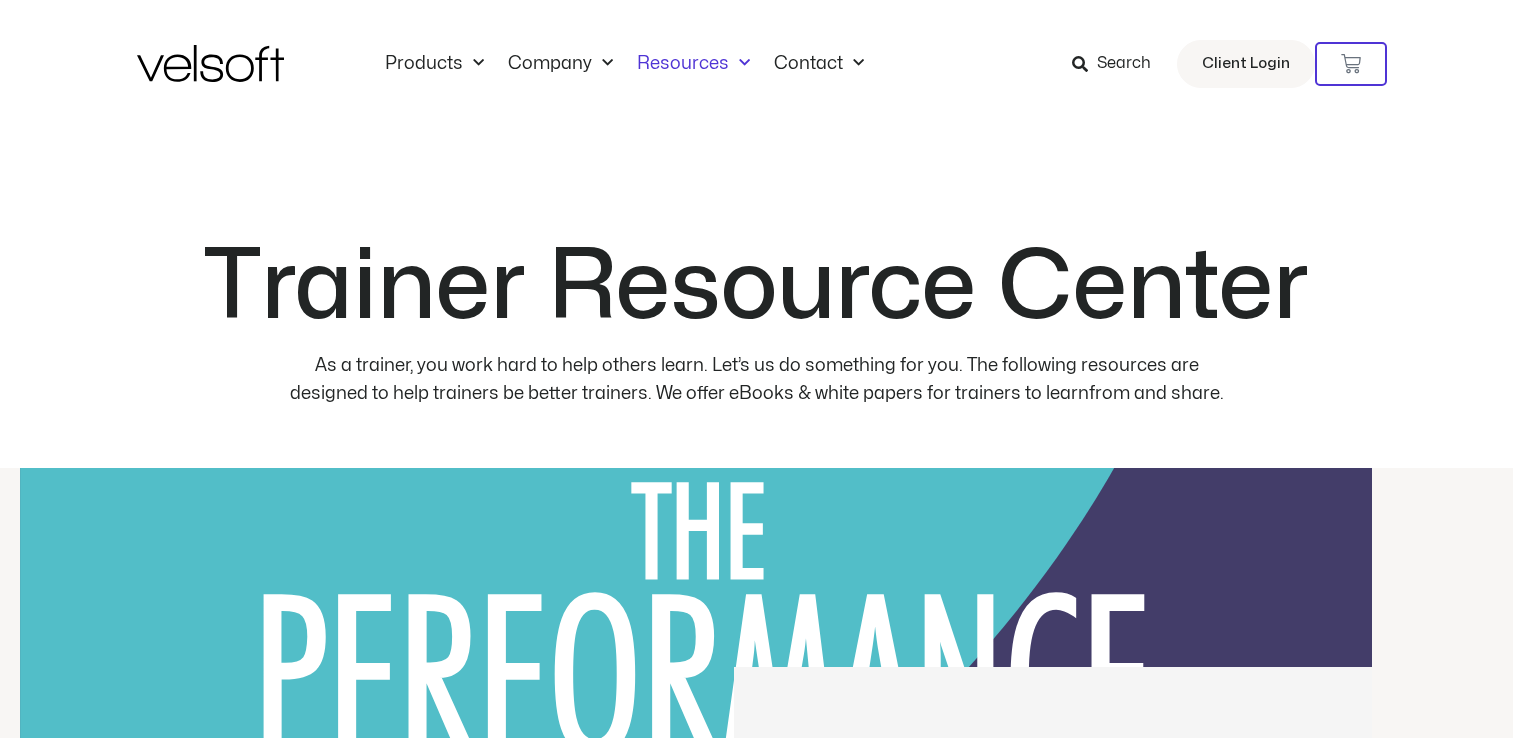 scroll, scrollTop: 0, scrollLeft: 0, axis: both 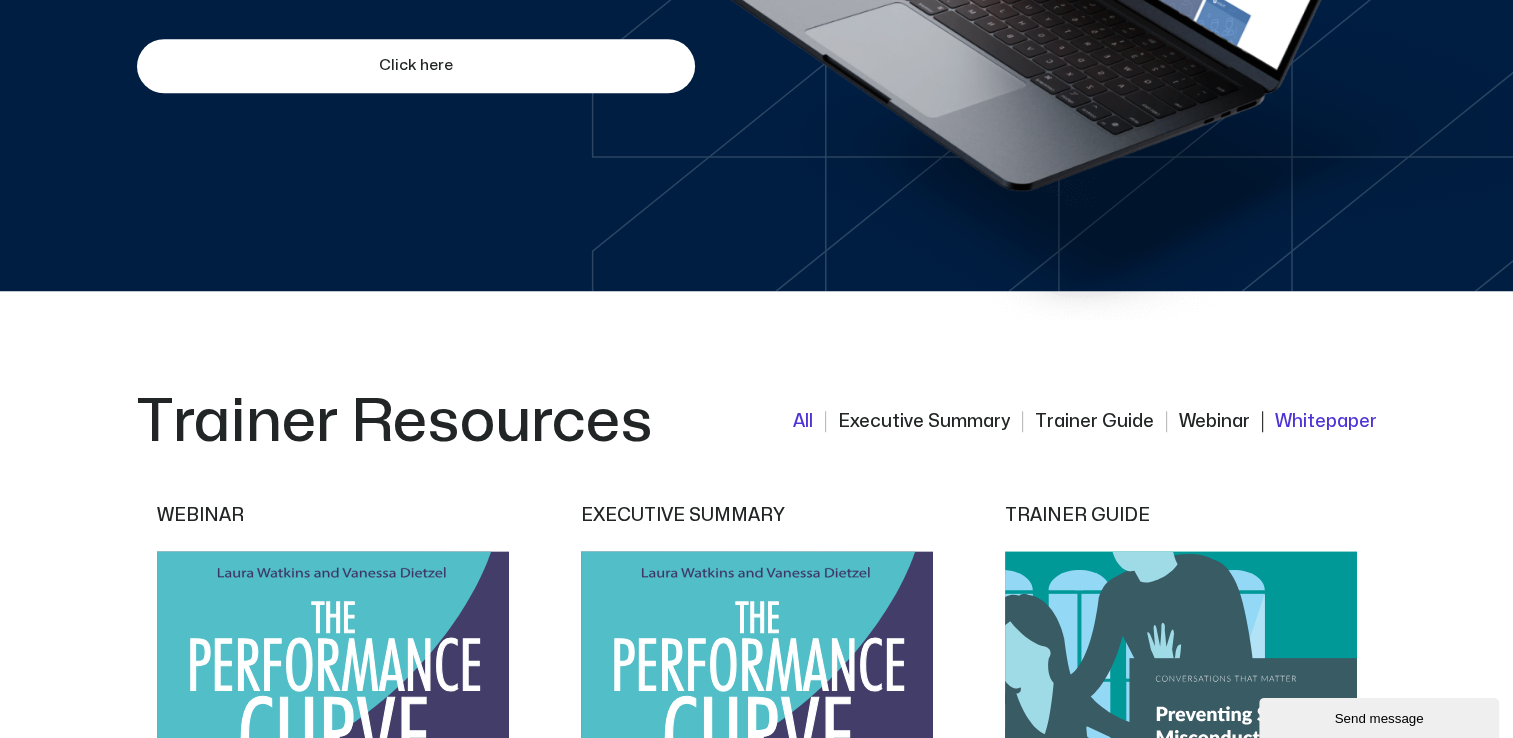 click on "Whitepaper" at bounding box center (1319, 421) 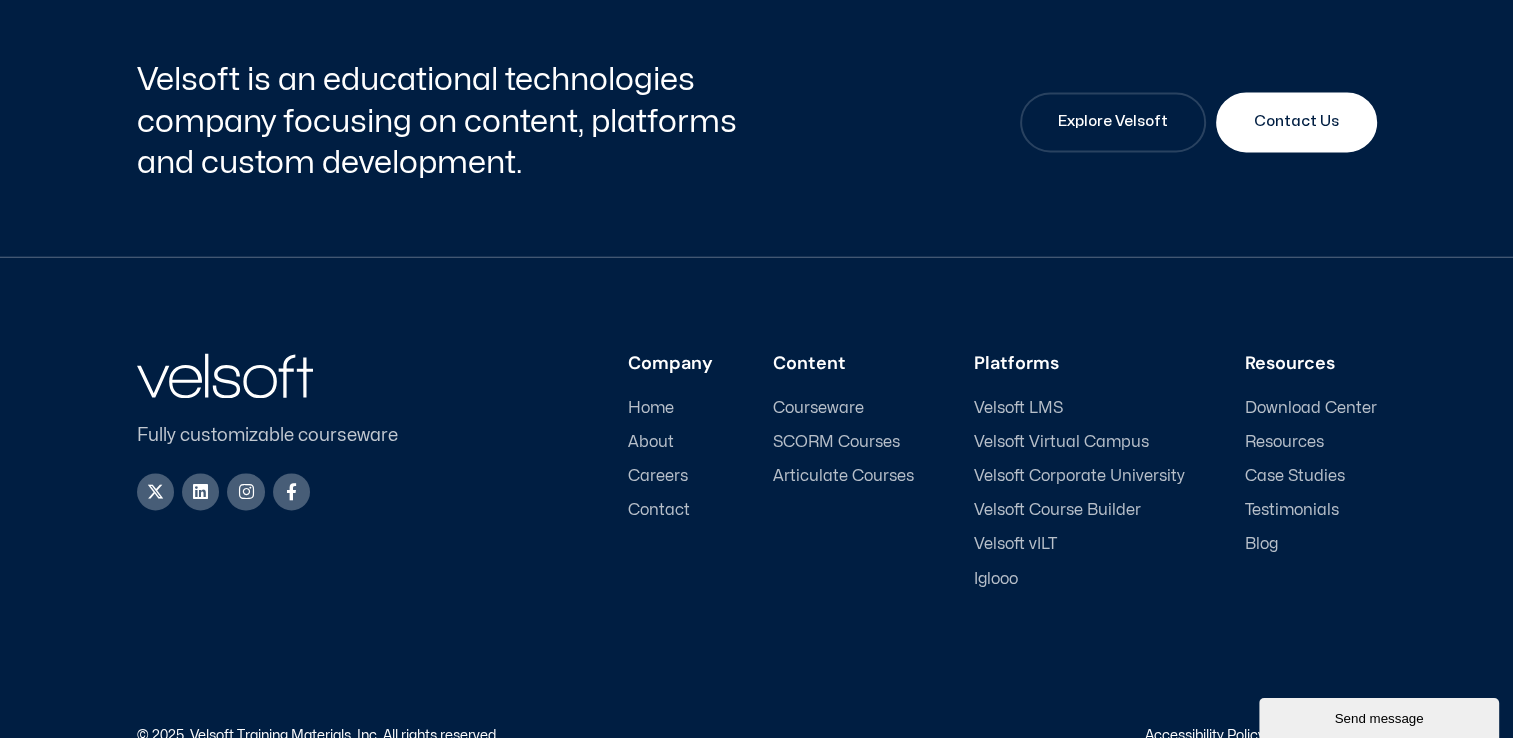 scroll, scrollTop: 2925, scrollLeft: 0, axis: vertical 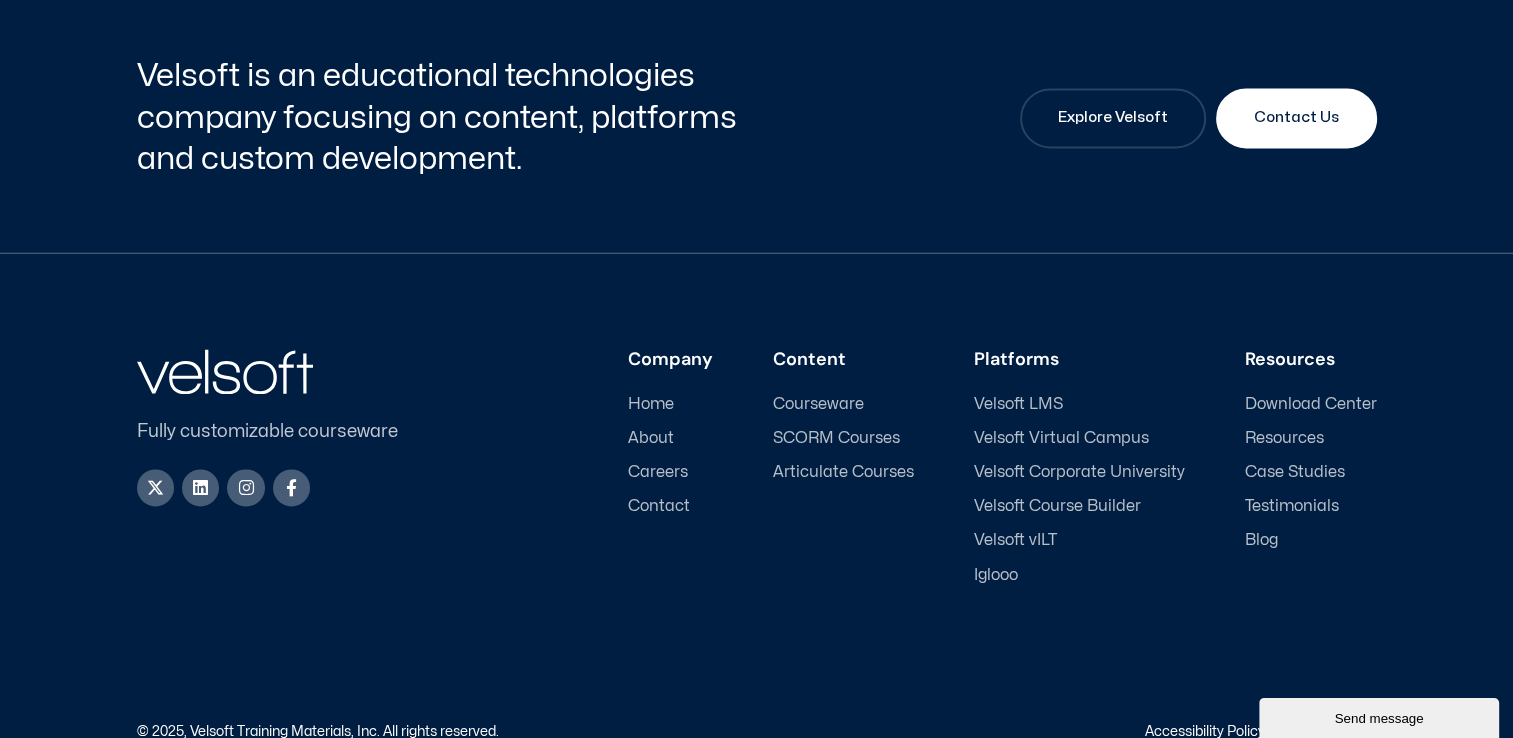 click on "Courseware" at bounding box center [818, 404] 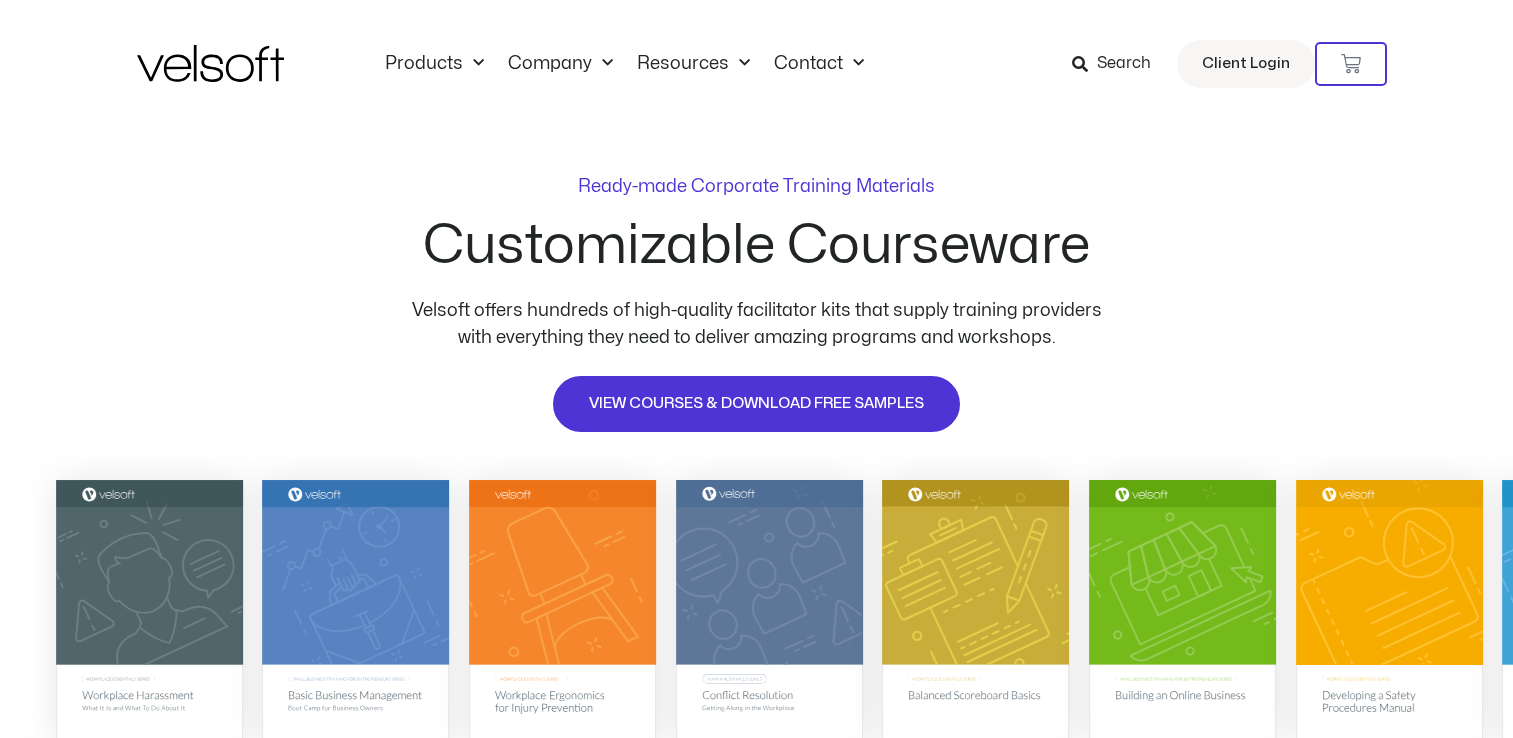 scroll, scrollTop: 0, scrollLeft: 0, axis: both 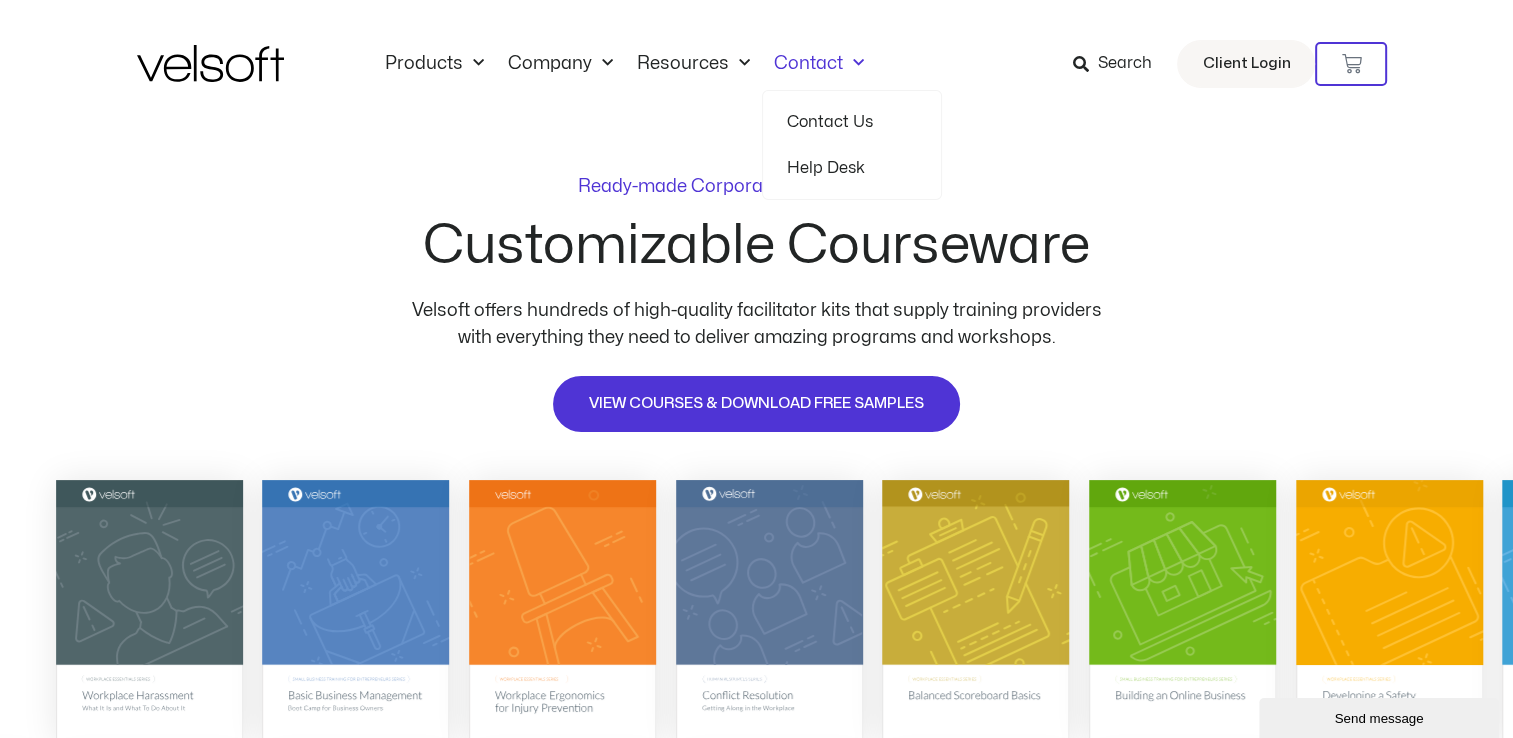 click 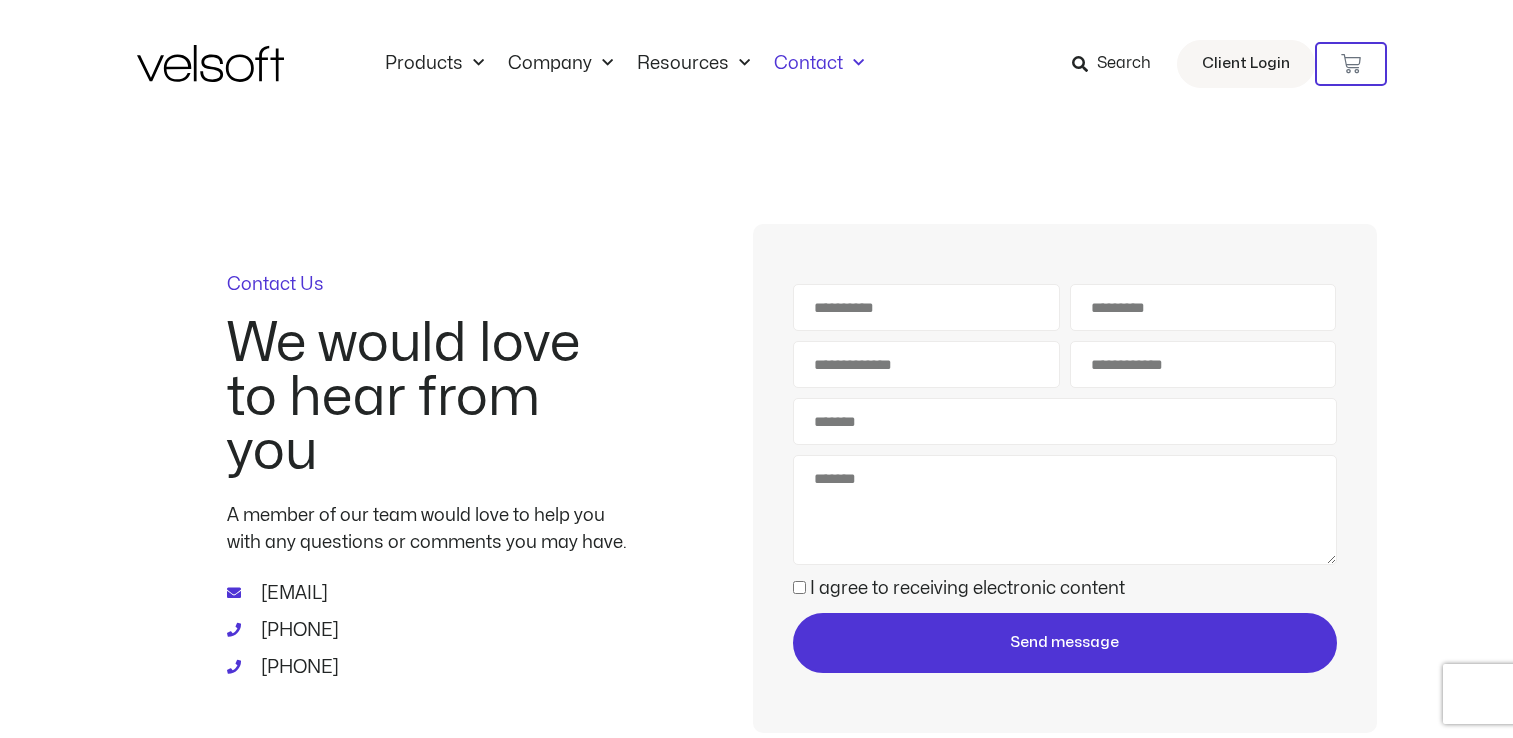 scroll, scrollTop: 0, scrollLeft: 0, axis: both 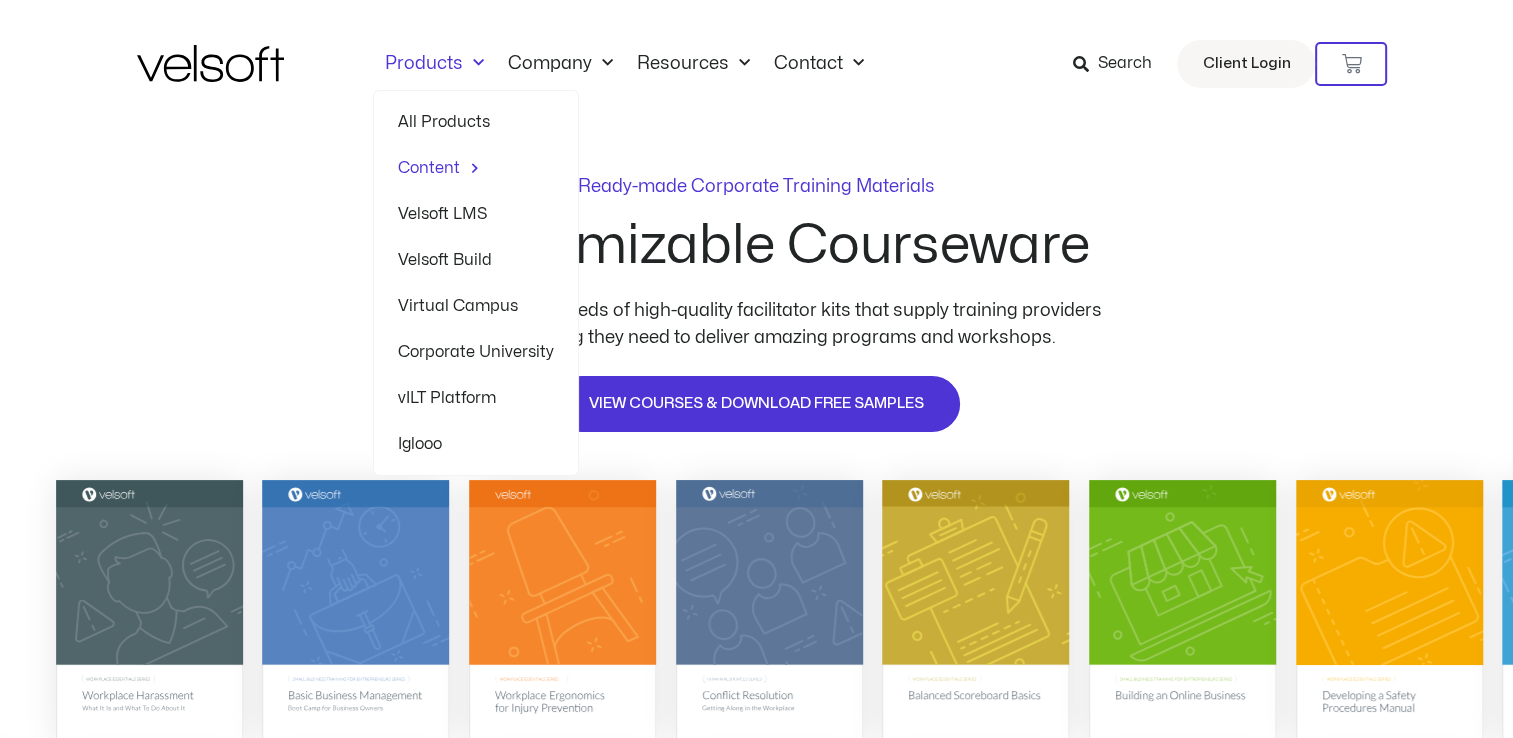 click 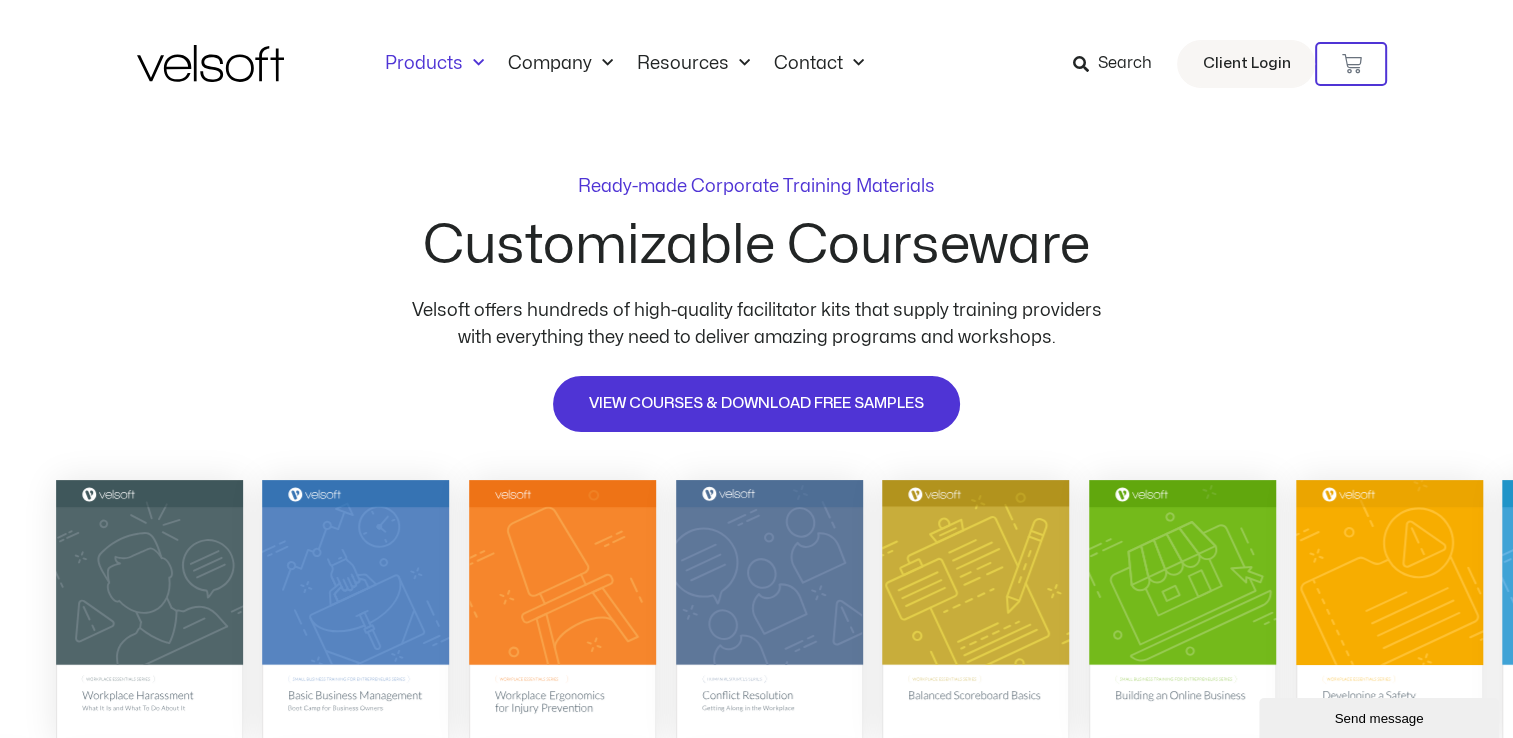 scroll, scrollTop: 0, scrollLeft: 0, axis: both 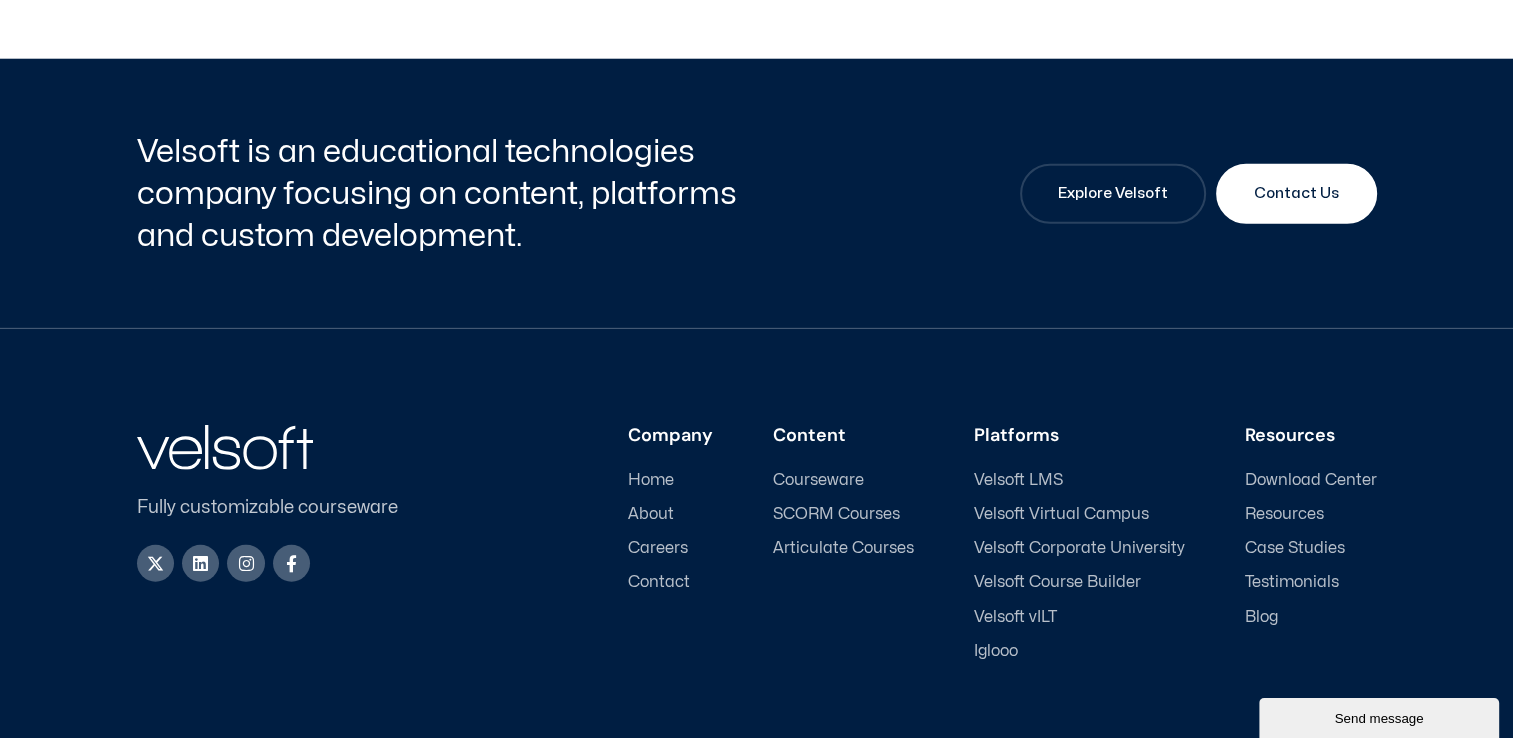 click on "Articulate Courses" at bounding box center [843, 548] 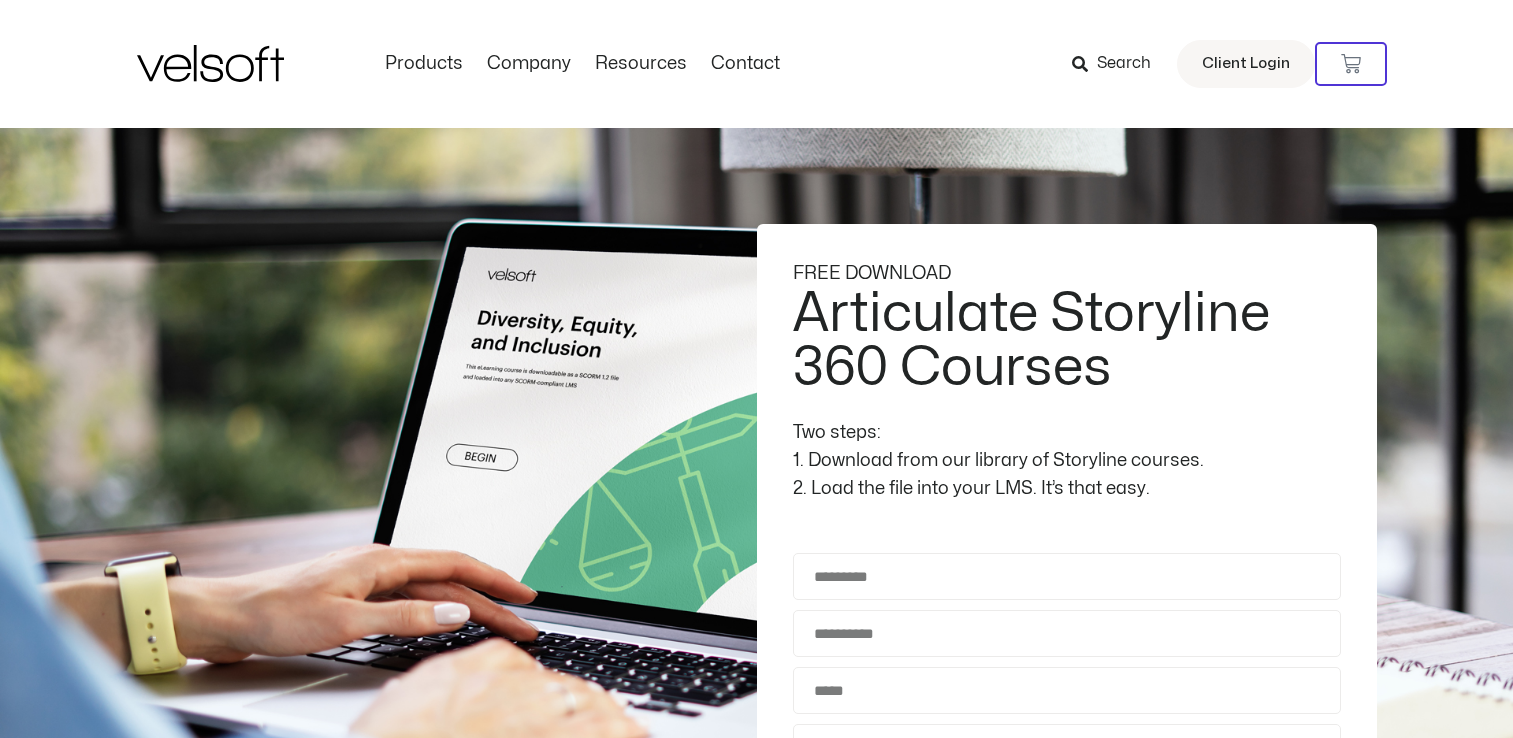 scroll, scrollTop: 0, scrollLeft: 0, axis: both 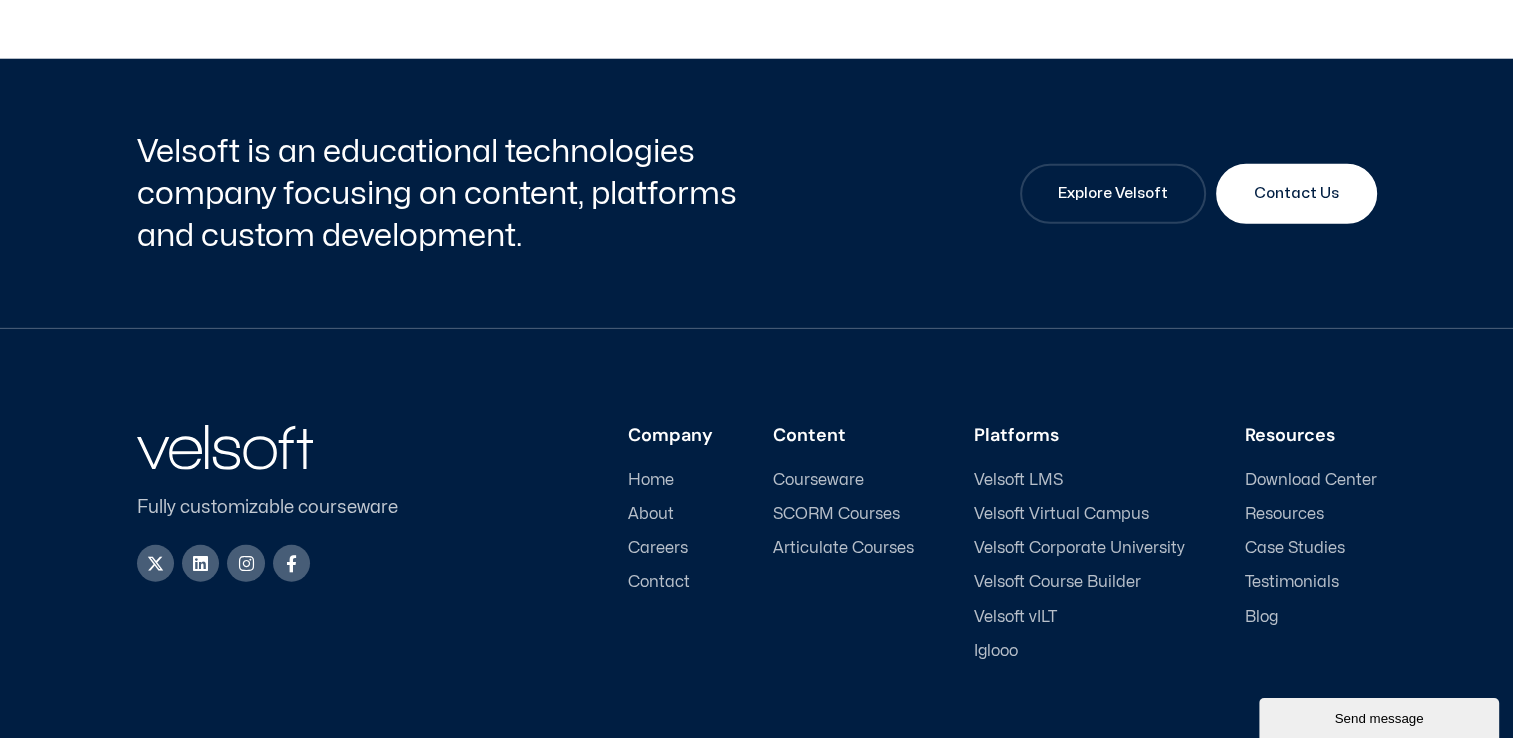 click on "Resources" at bounding box center (1284, 514) 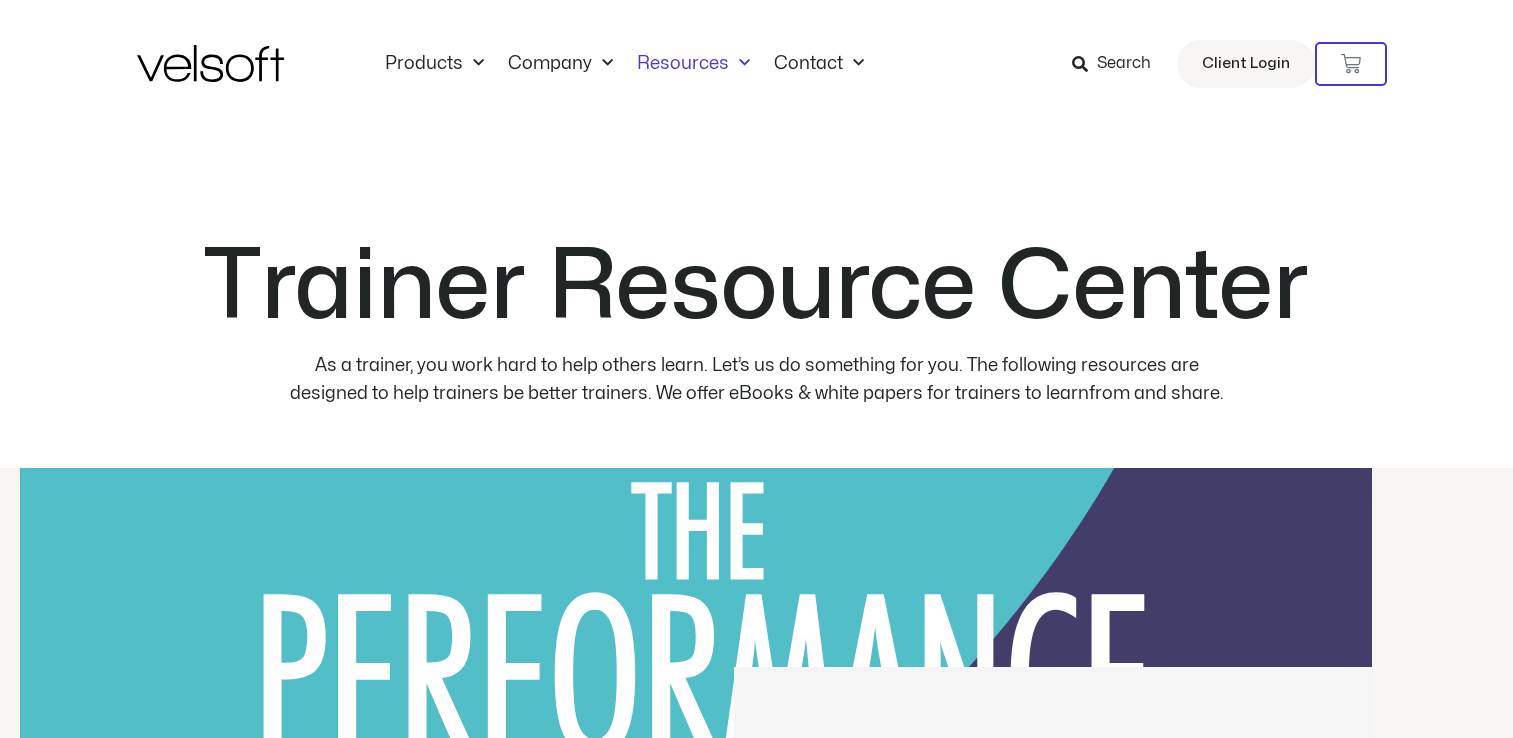 scroll, scrollTop: 0, scrollLeft: 0, axis: both 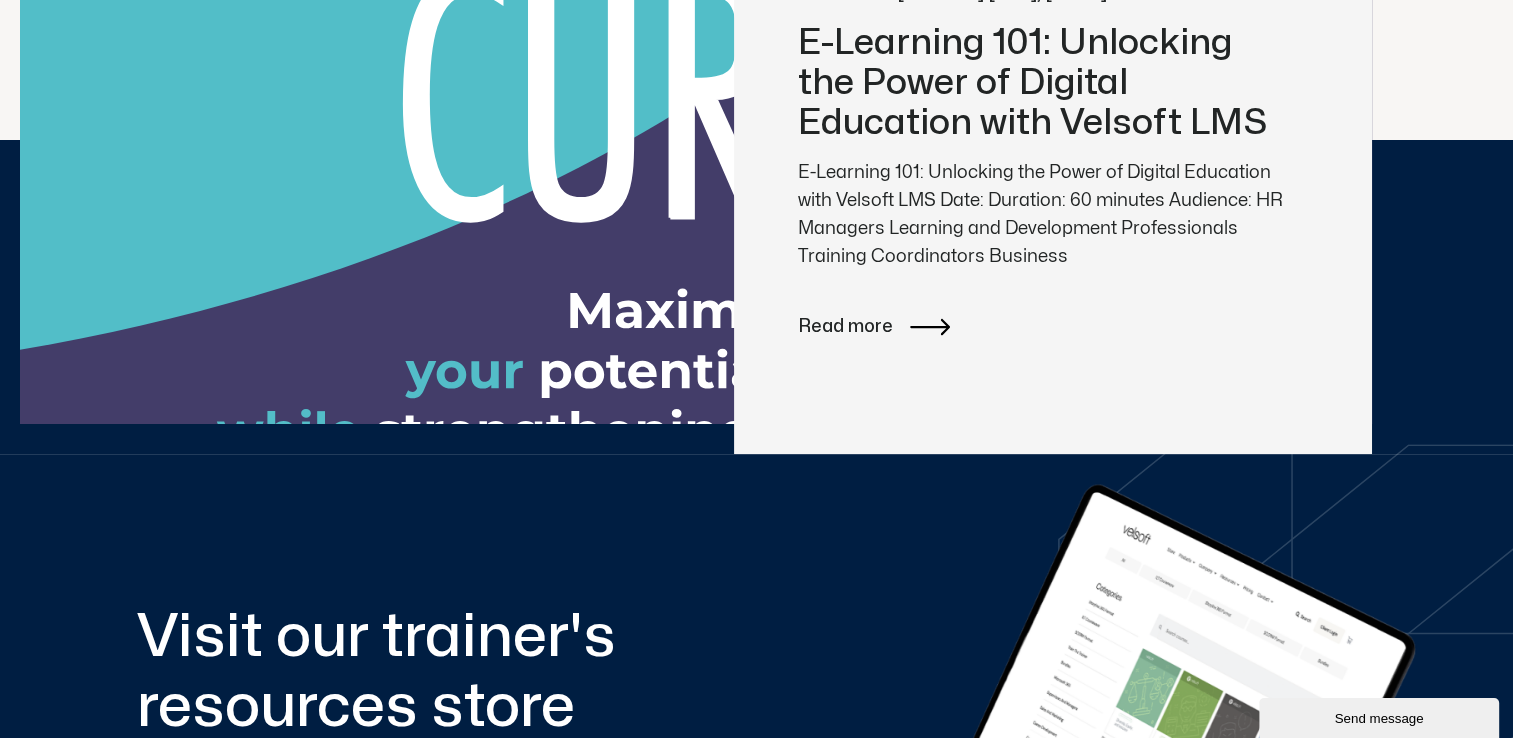 click on "Read more" 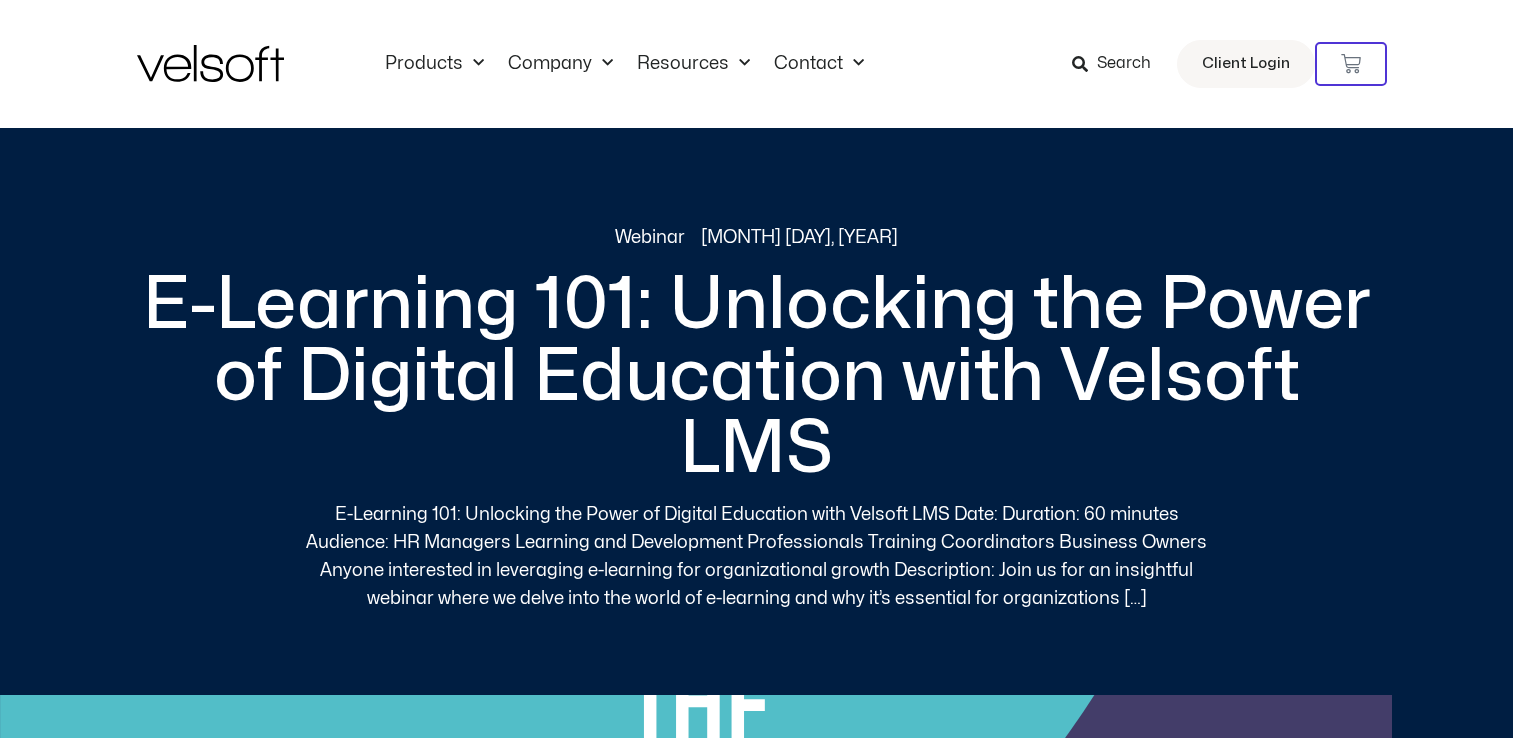 scroll, scrollTop: 0, scrollLeft: 0, axis: both 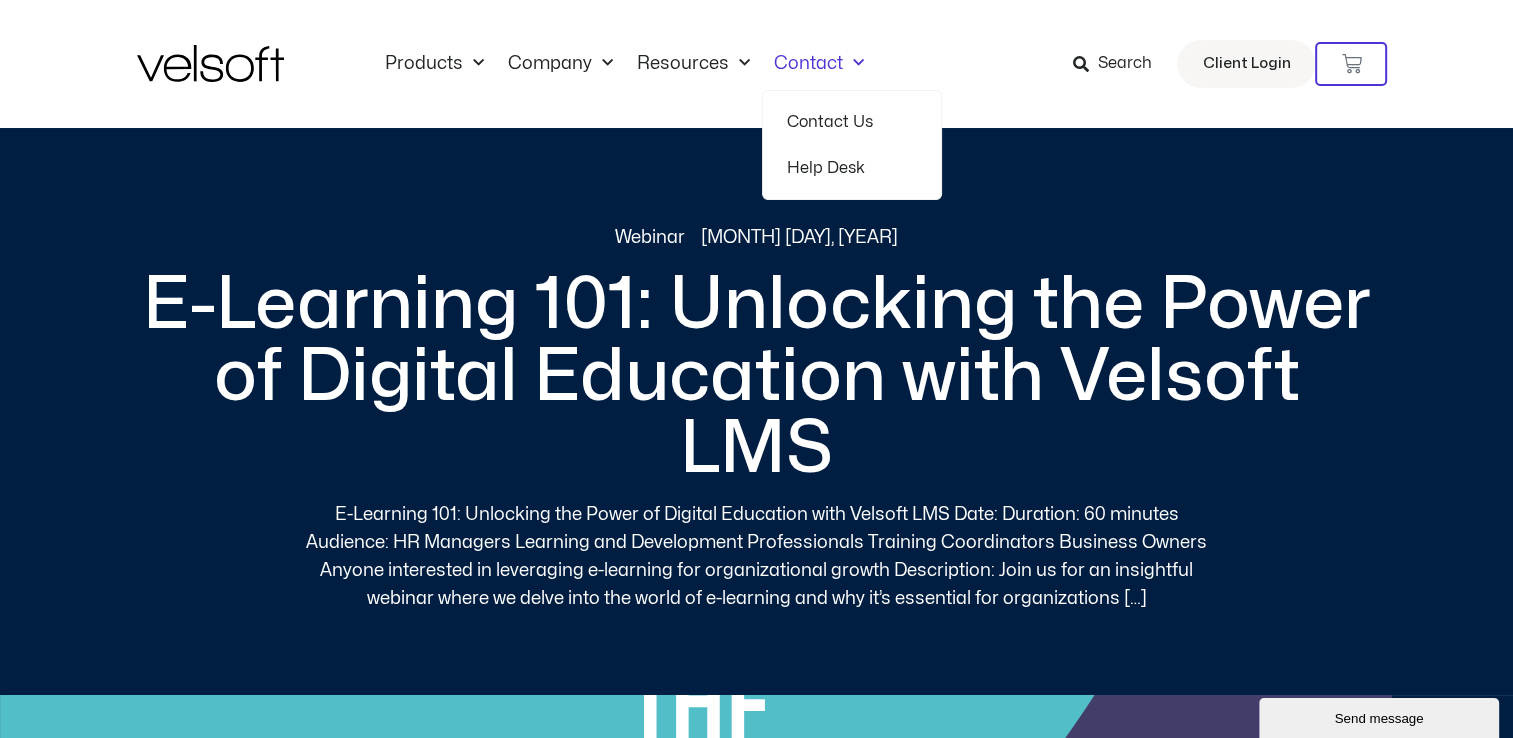 click 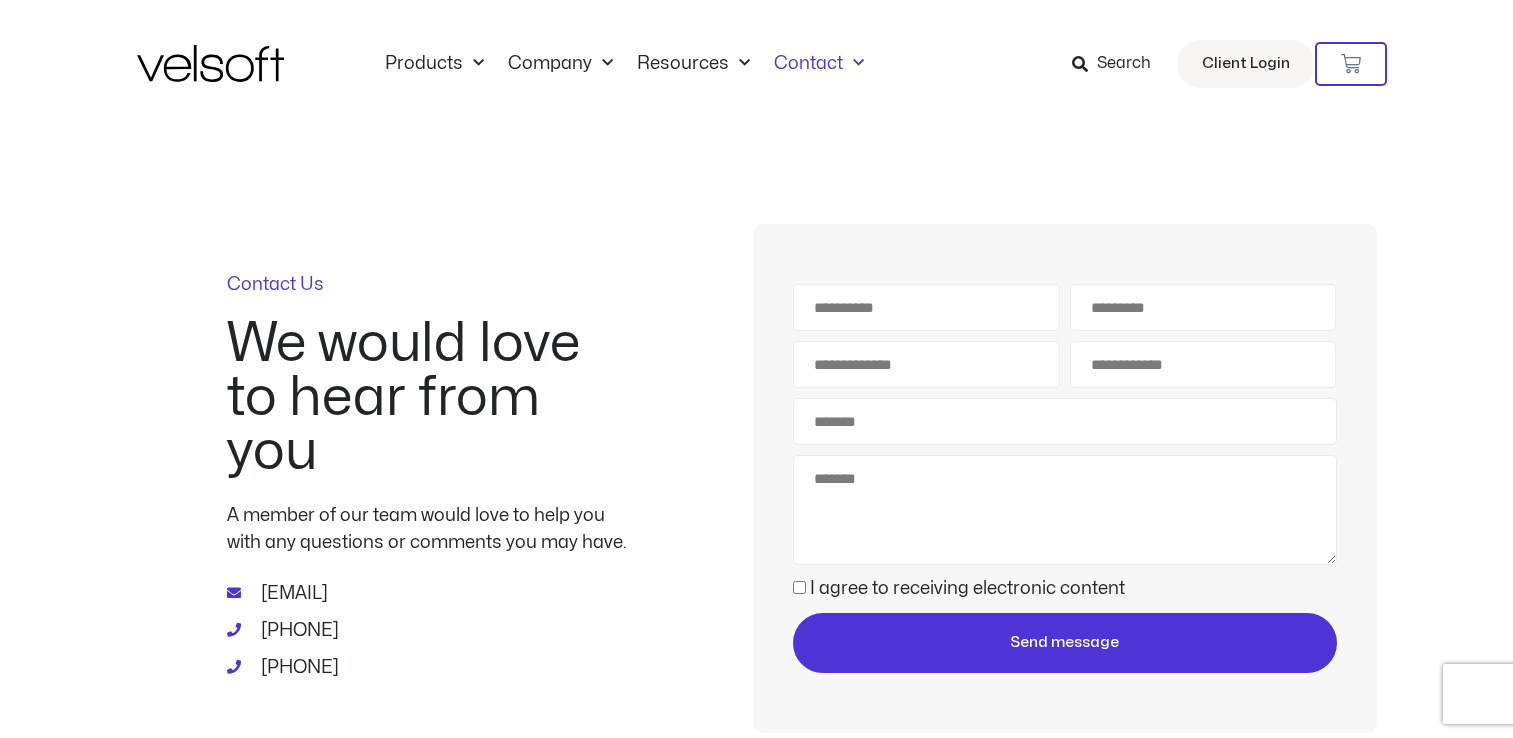 scroll, scrollTop: 0, scrollLeft: 0, axis: both 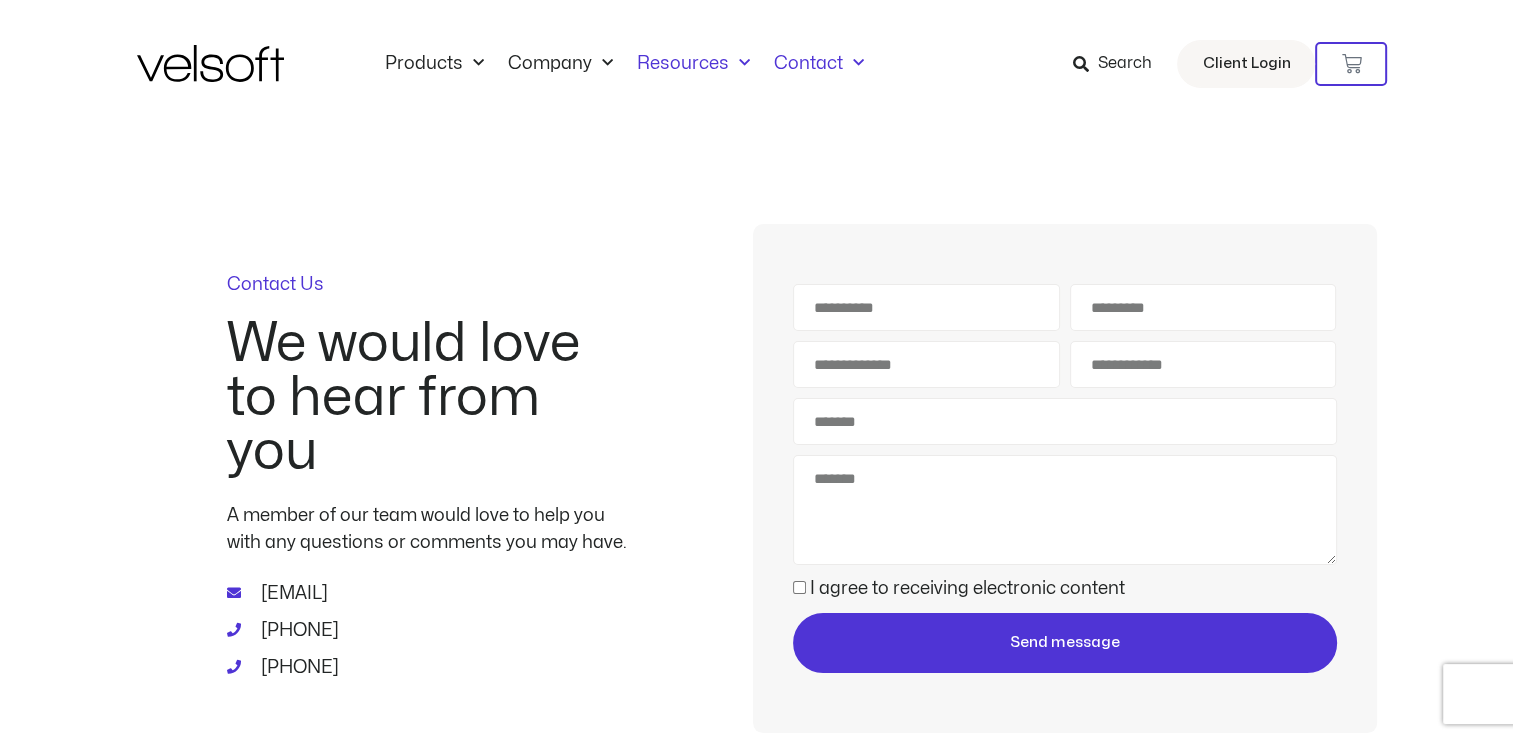 click 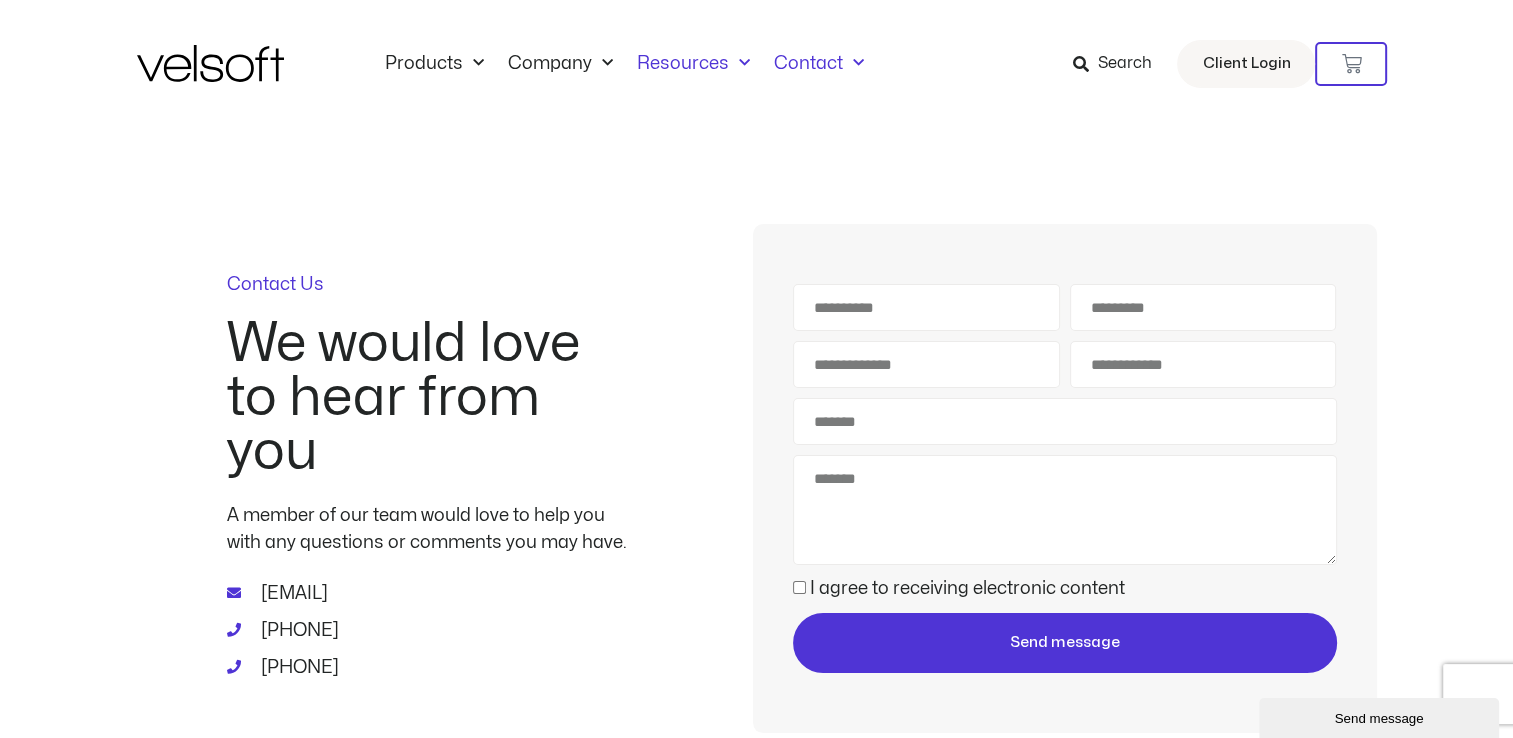 scroll, scrollTop: 0, scrollLeft: 0, axis: both 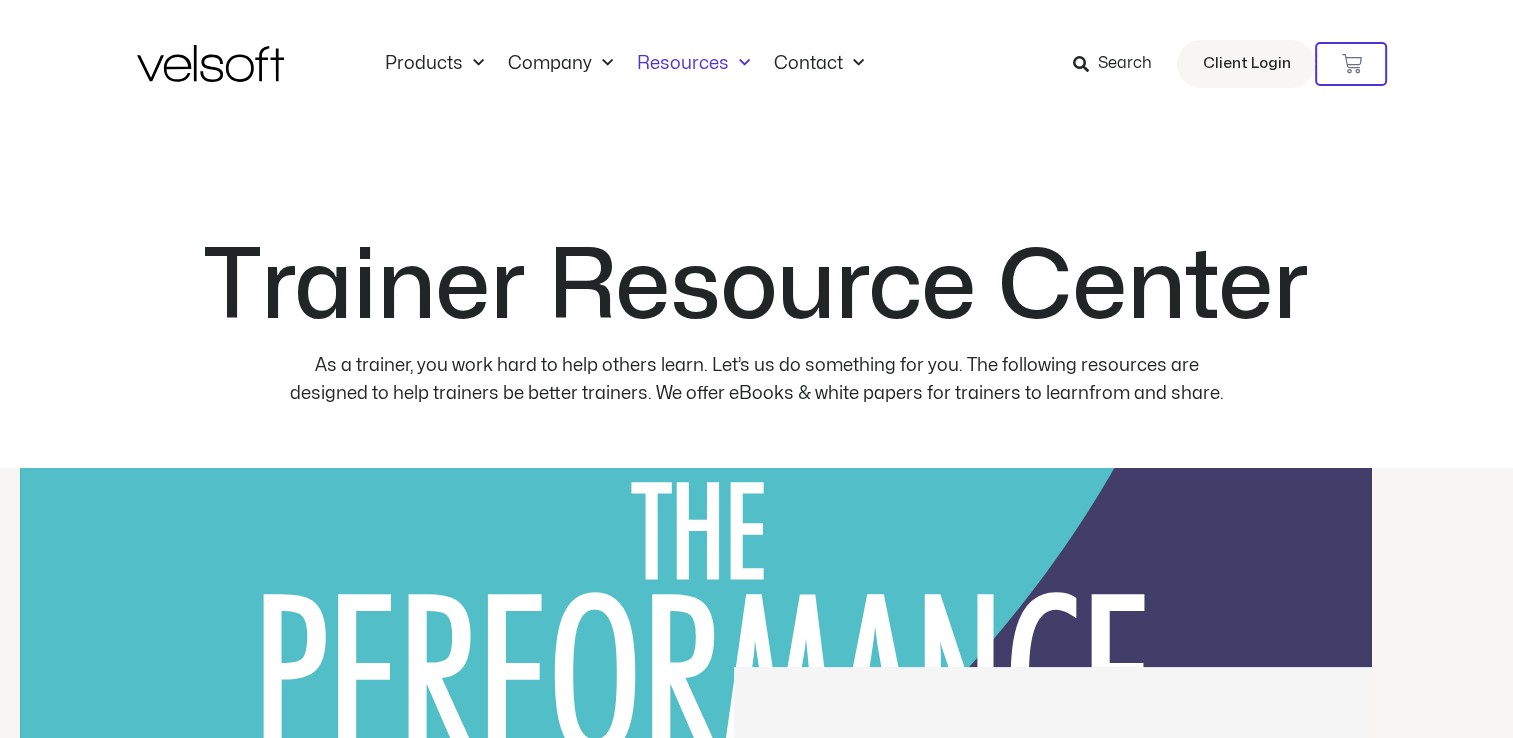 drag, startPoint x: 0, startPoint y: 0, endPoint x: 733, endPoint y: 63, distance: 735.7024 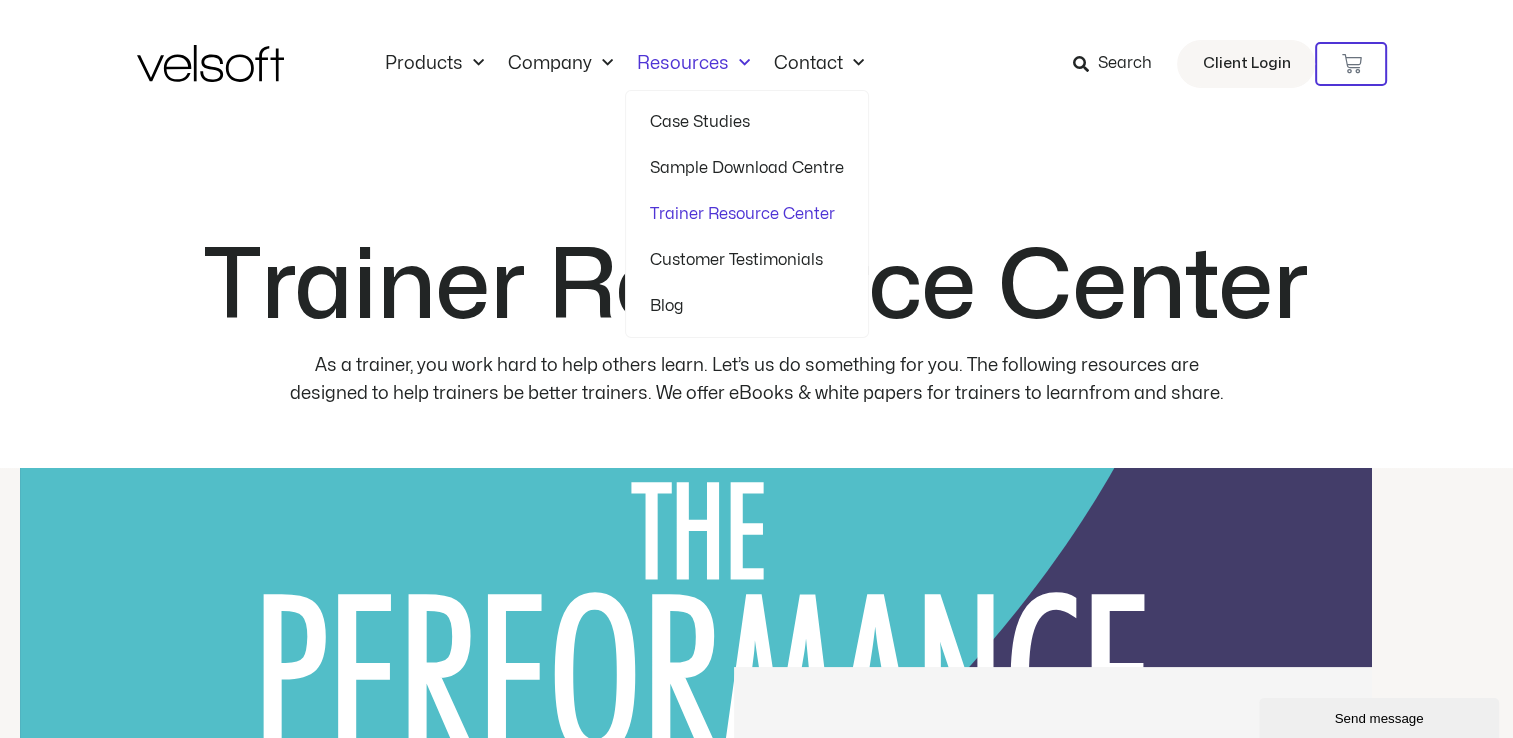scroll, scrollTop: 0, scrollLeft: 0, axis: both 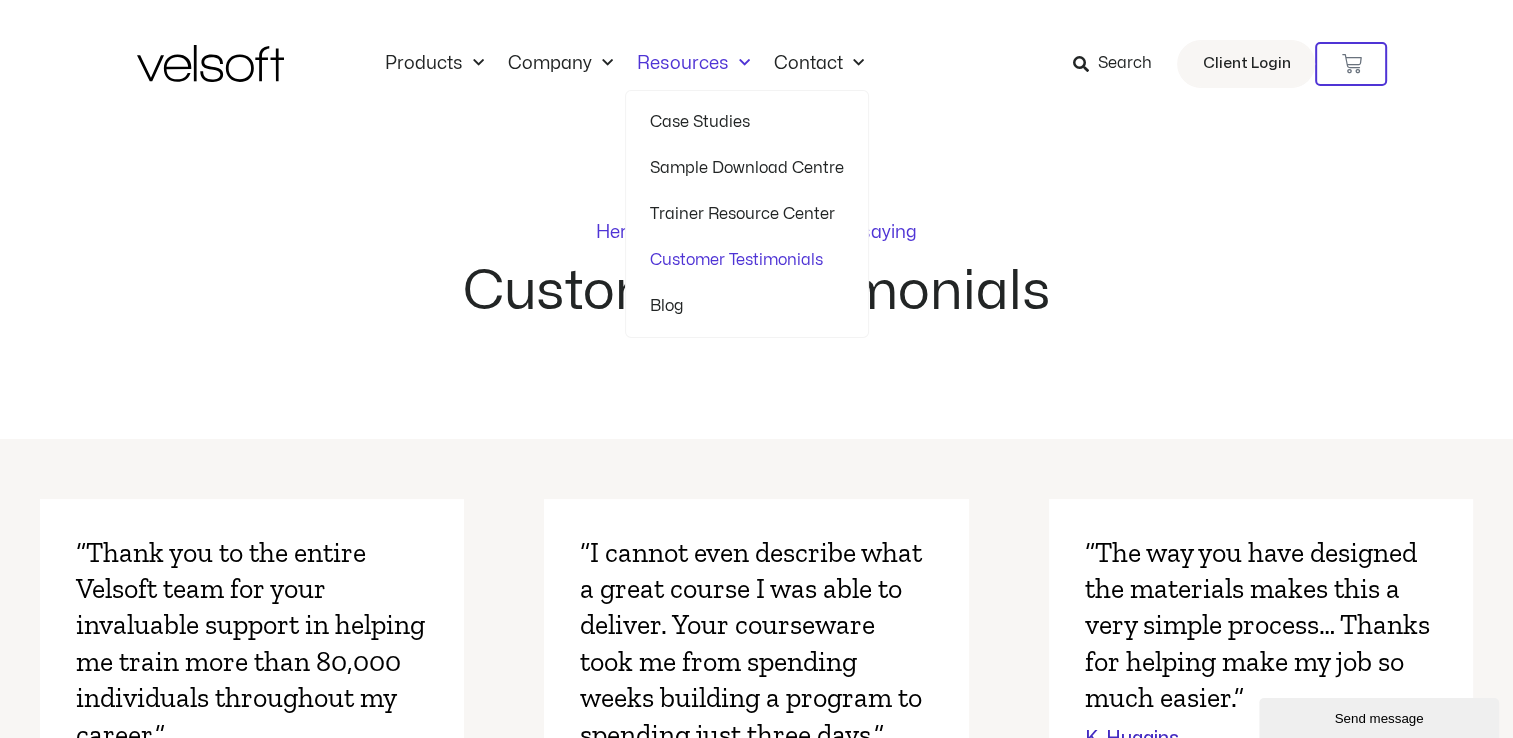 click on "Blog" 